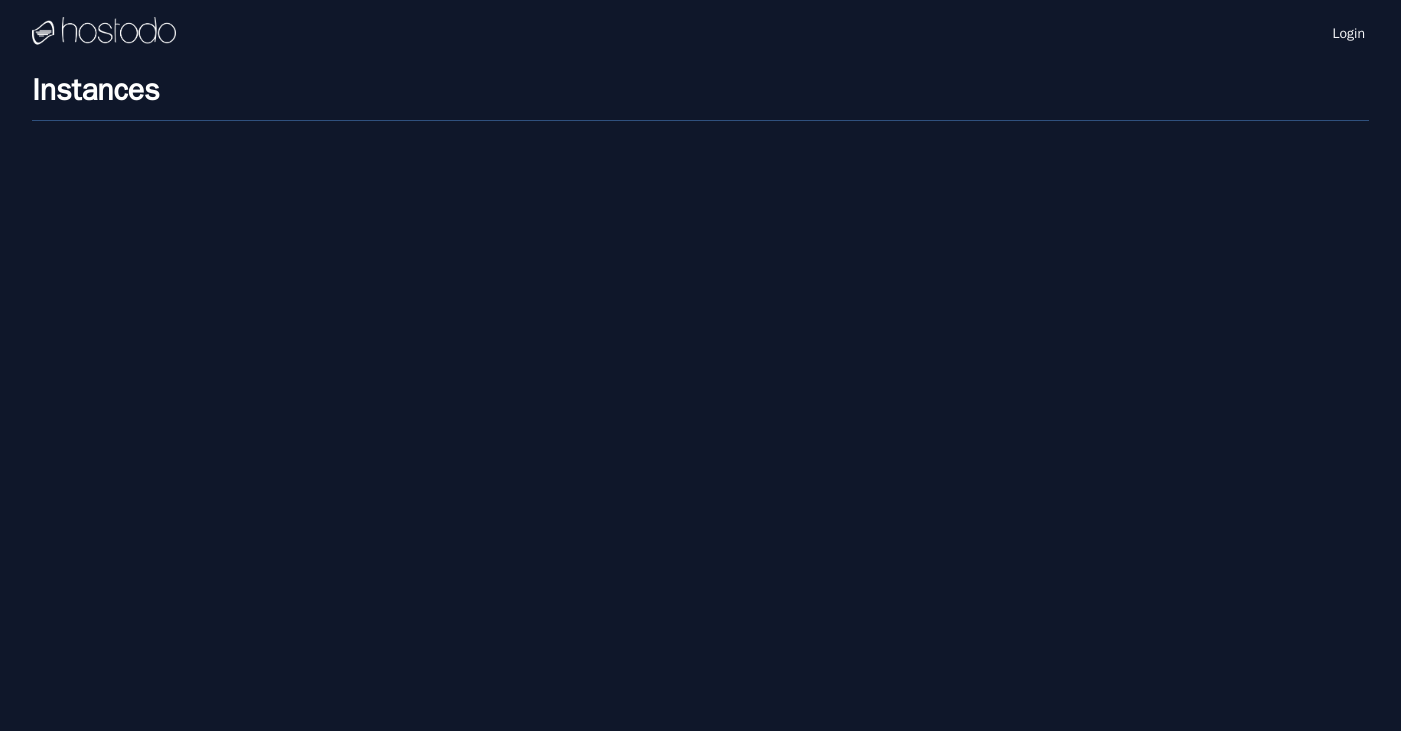 scroll, scrollTop: 0, scrollLeft: 0, axis: both 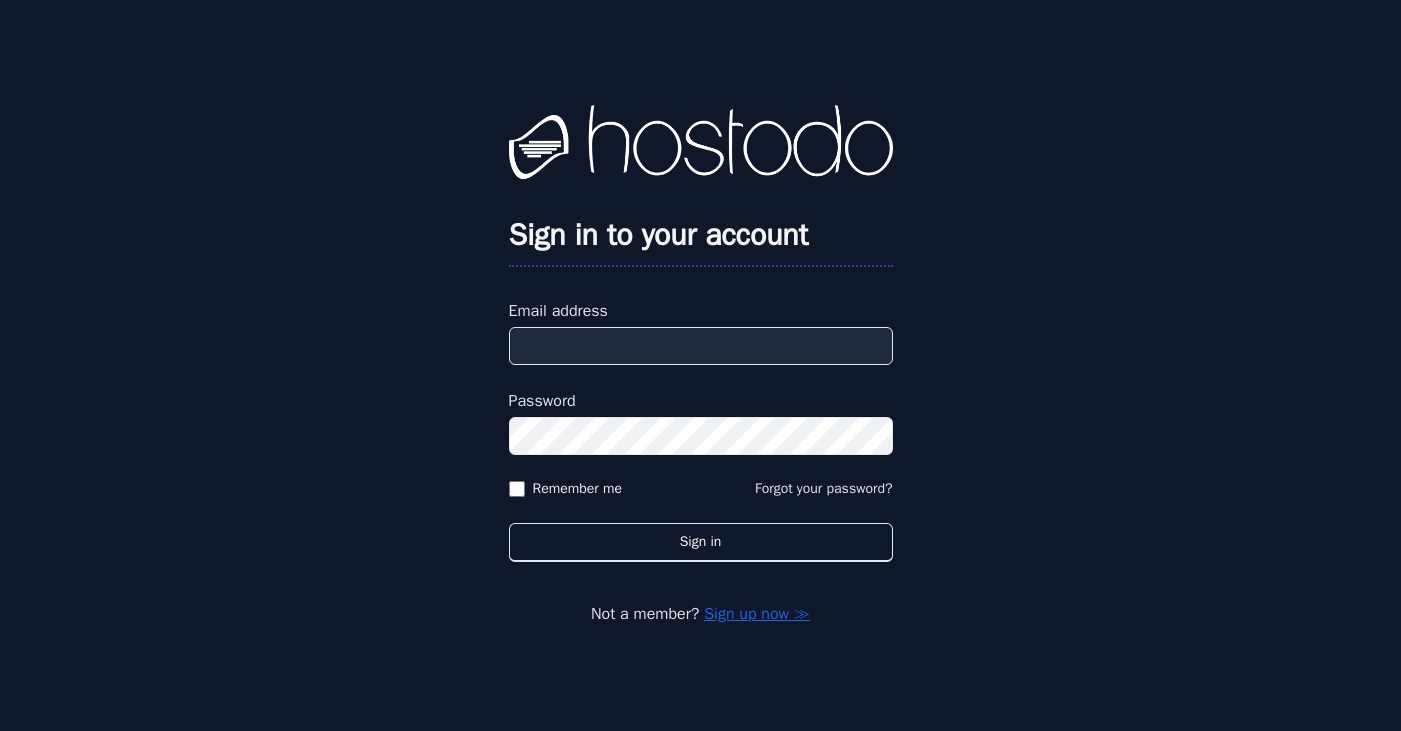 type on "**********" 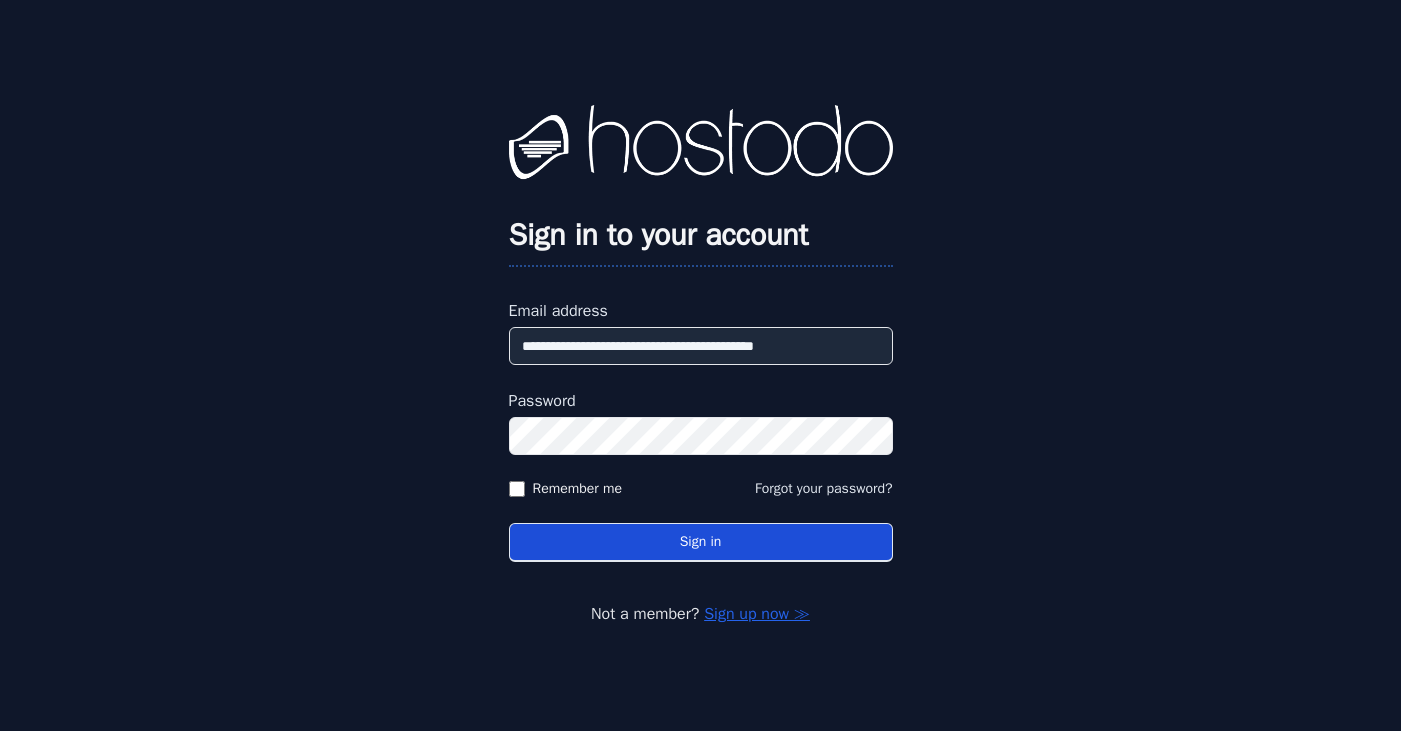 click on "Sign in" at bounding box center (701, 542) 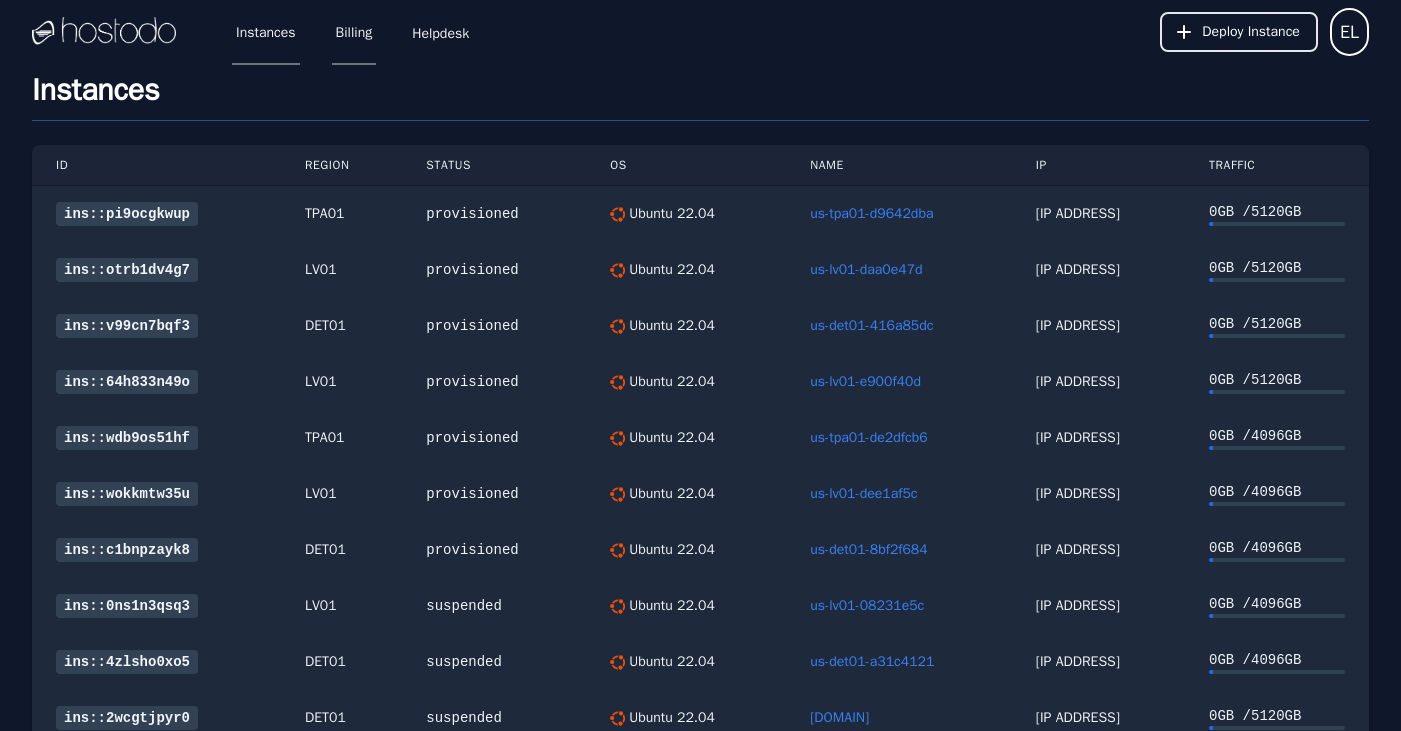click on "Billing" at bounding box center (354, 32) 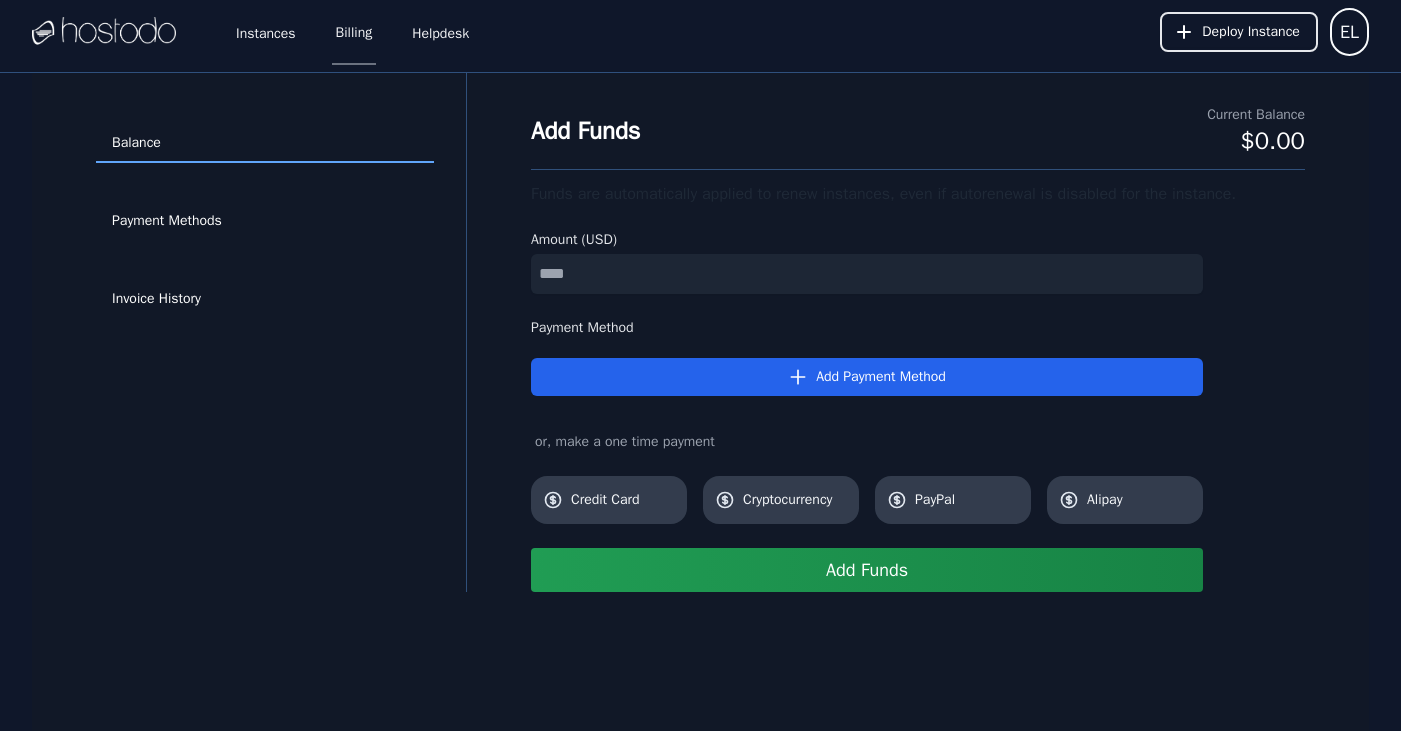 scroll, scrollTop: 0, scrollLeft: 0, axis: both 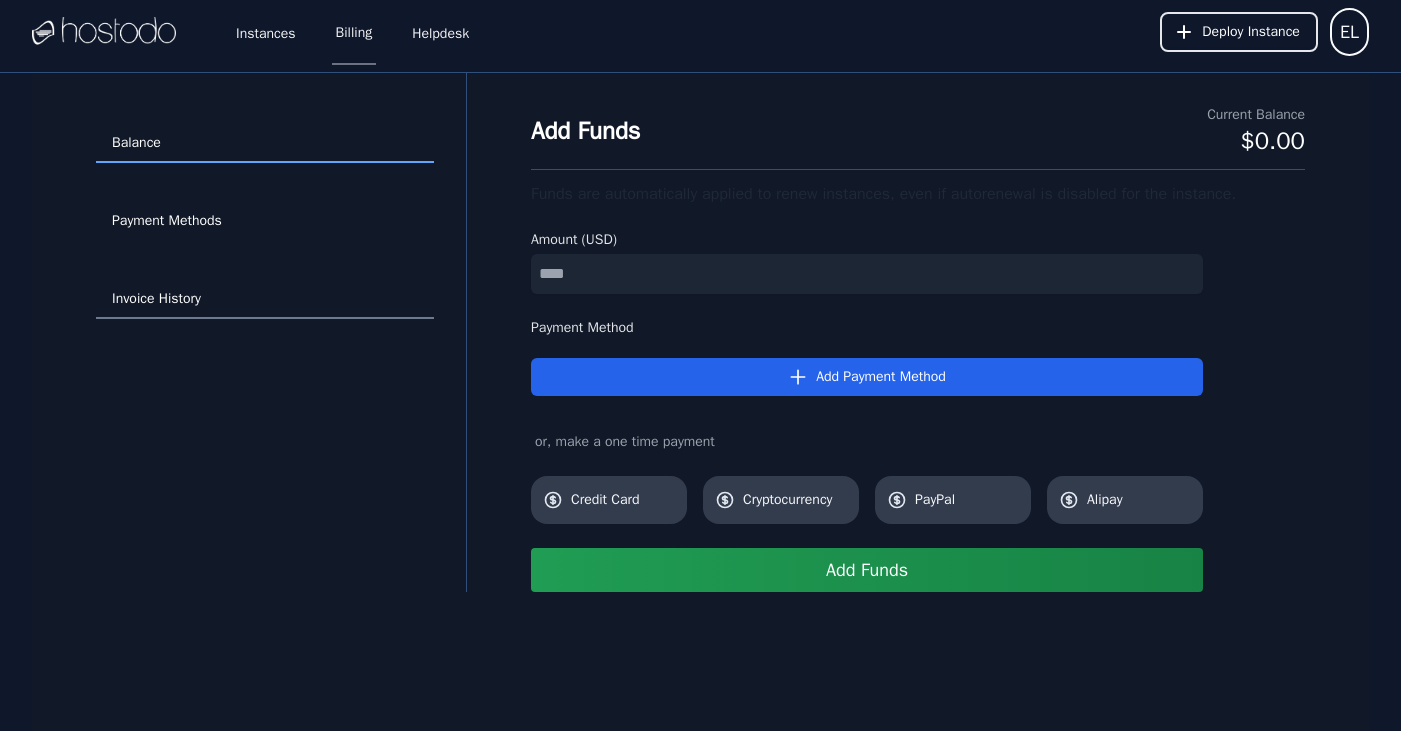 click on "Invoice History" at bounding box center [265, 300] 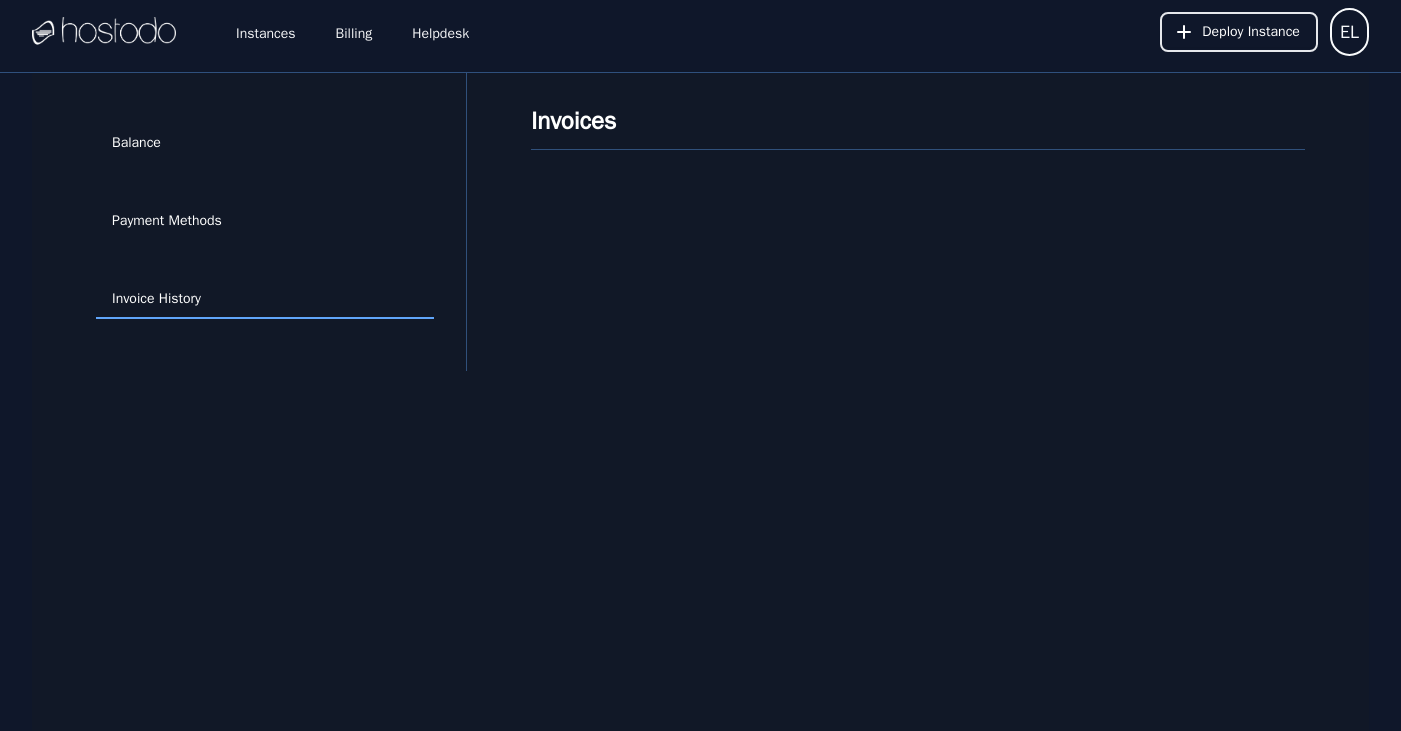 scroll, scrollTop: 0, scrollLeft: 0, axis: both 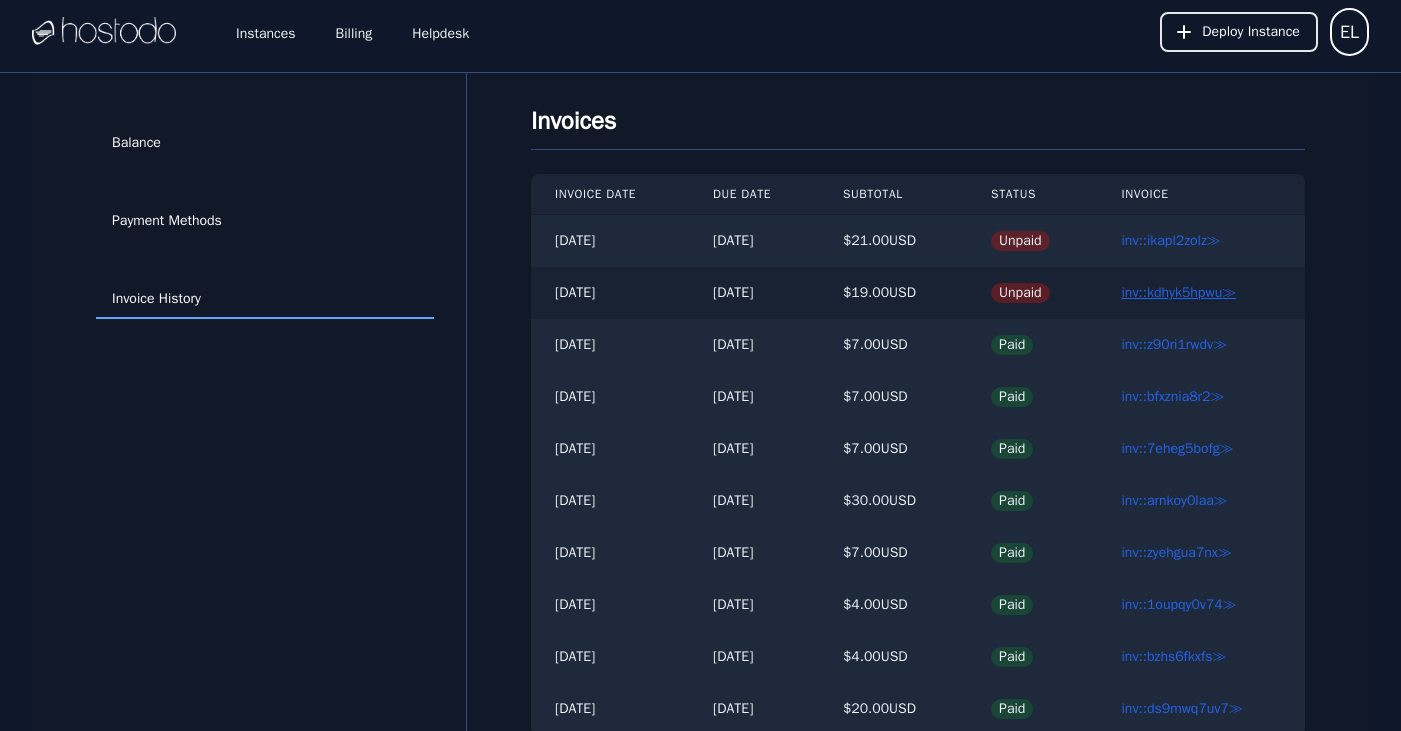 click on "inv::kdhyk5hpwu ≫" at bounding box center [1179, 292] 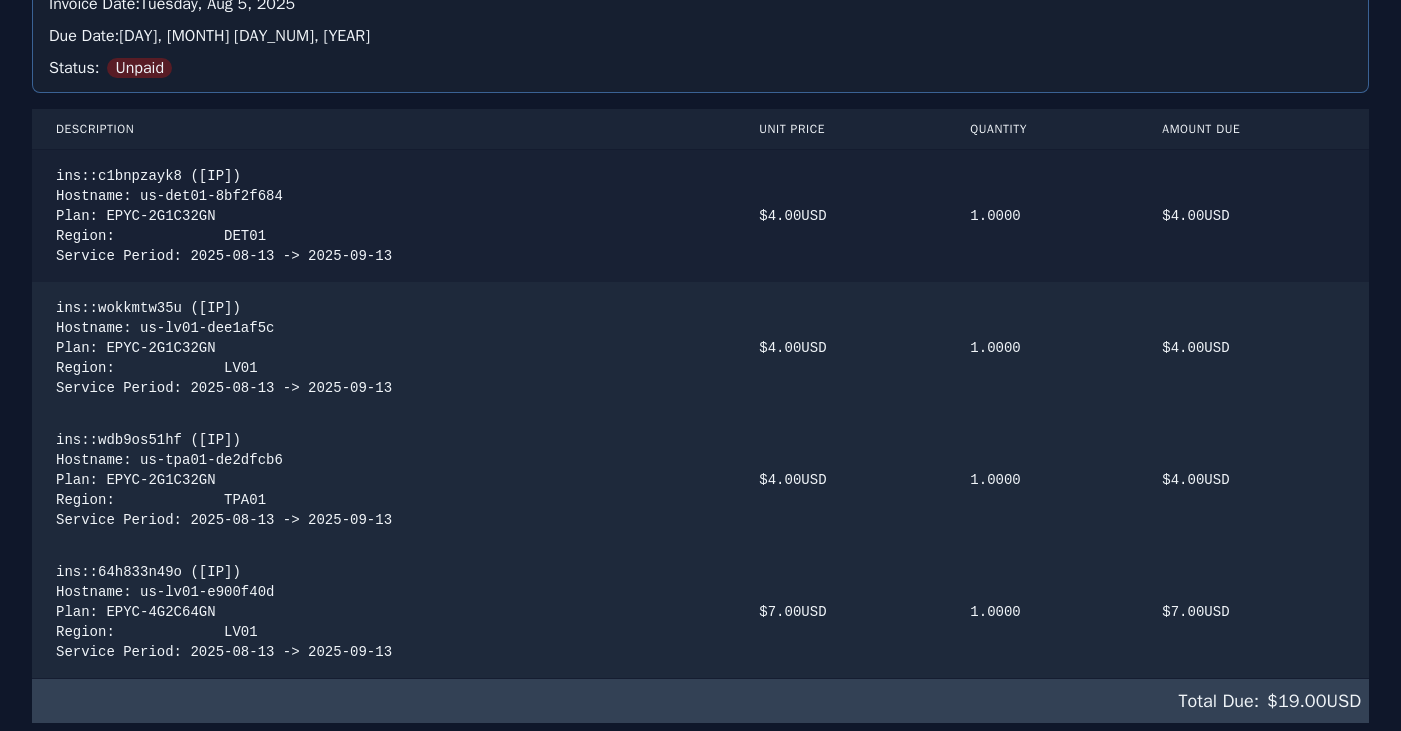 scroll, scrollTop: 318, scrollLeft: 0, axis: vertical 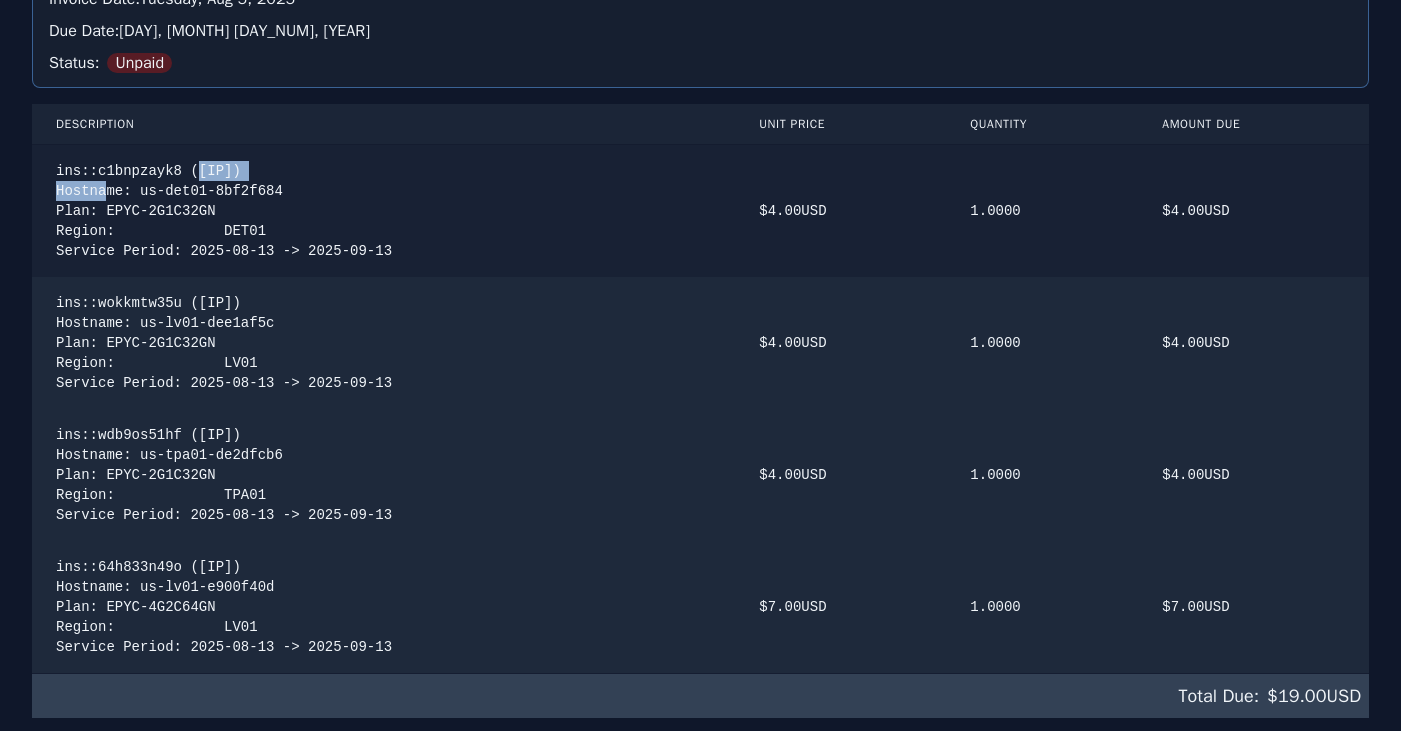 drag, startPoint x: 202, startPoint y: 173, endPoint x: 306, endPoint y: 171, distance: 104.019226 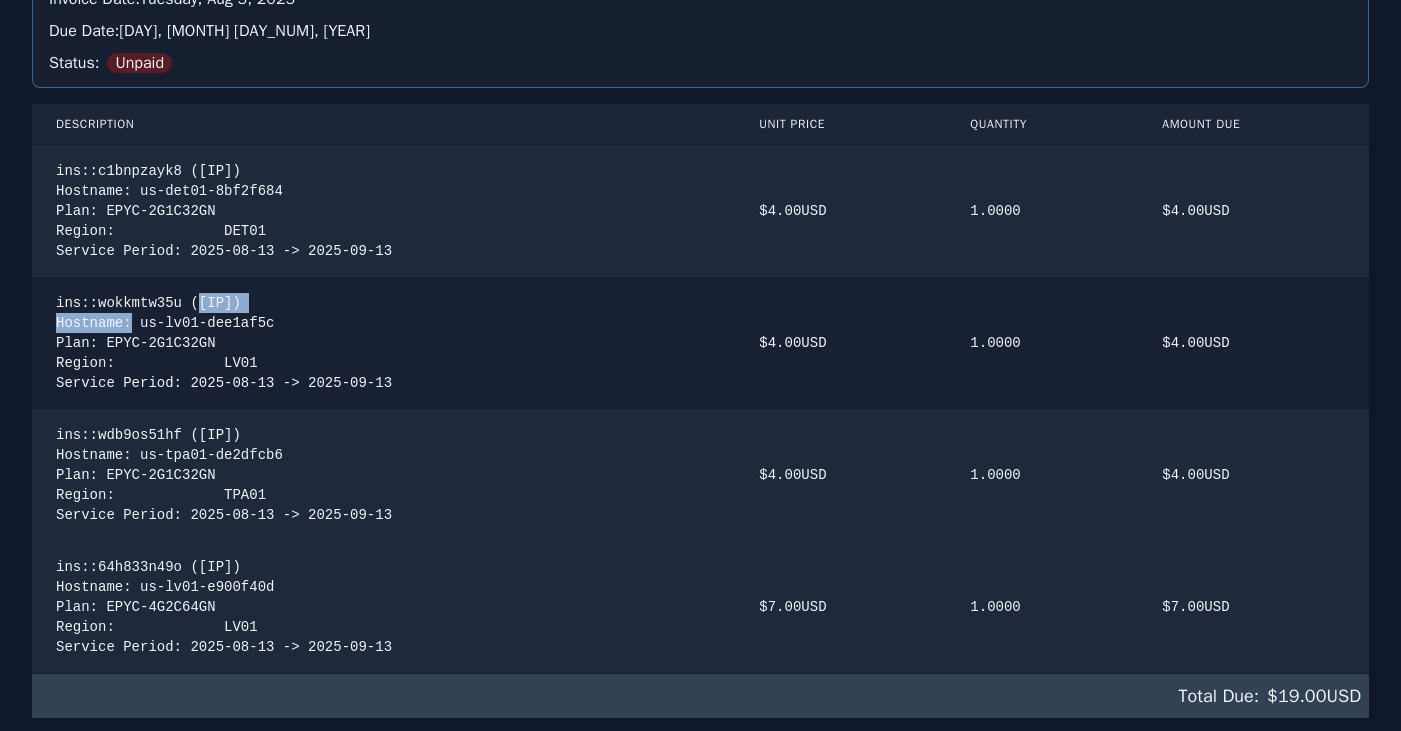 drag, startPoint x: 202, startPoint y: 305, endPoint x: 331, endPoint y: 306, distance: 129.00388 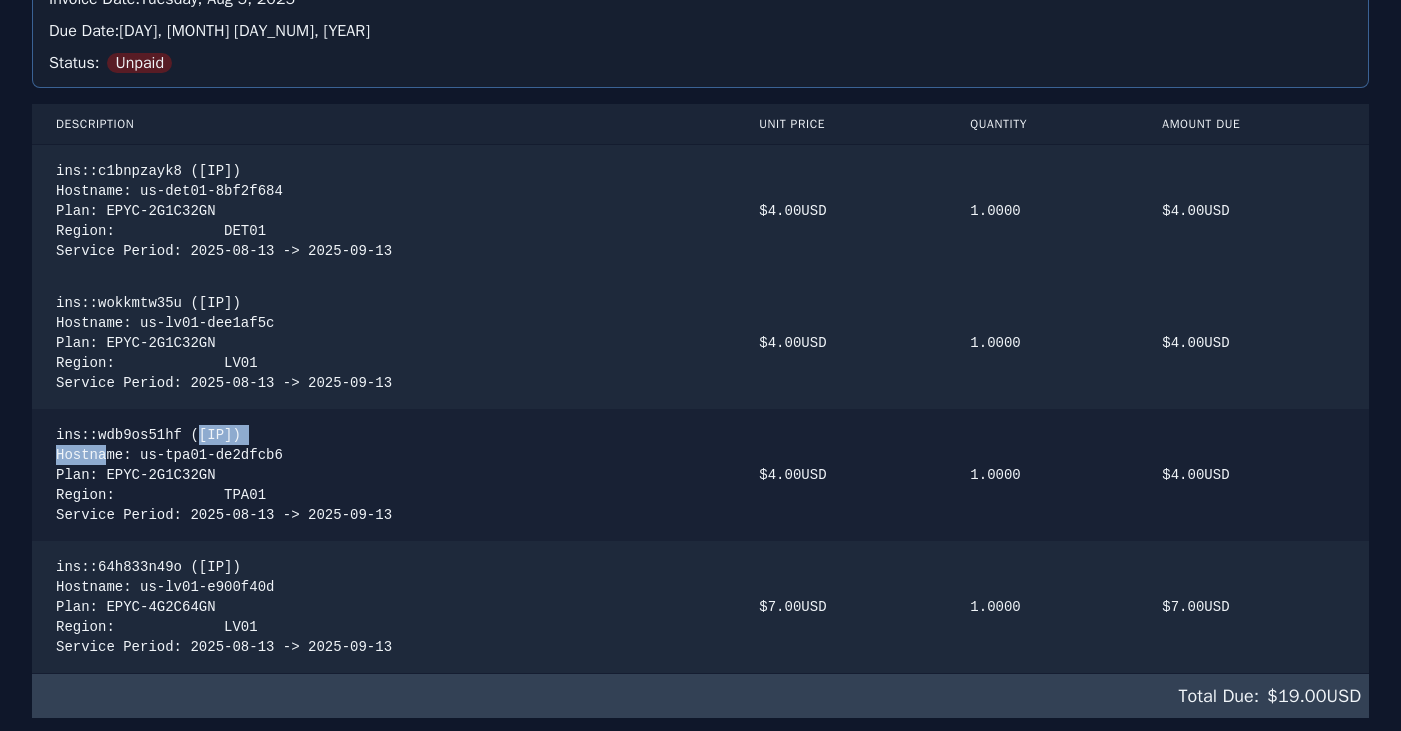 drag, startPoint x: 206, startPoint y: 434, endPoint x: 308, endPoint y: 436, distance: 102.01961 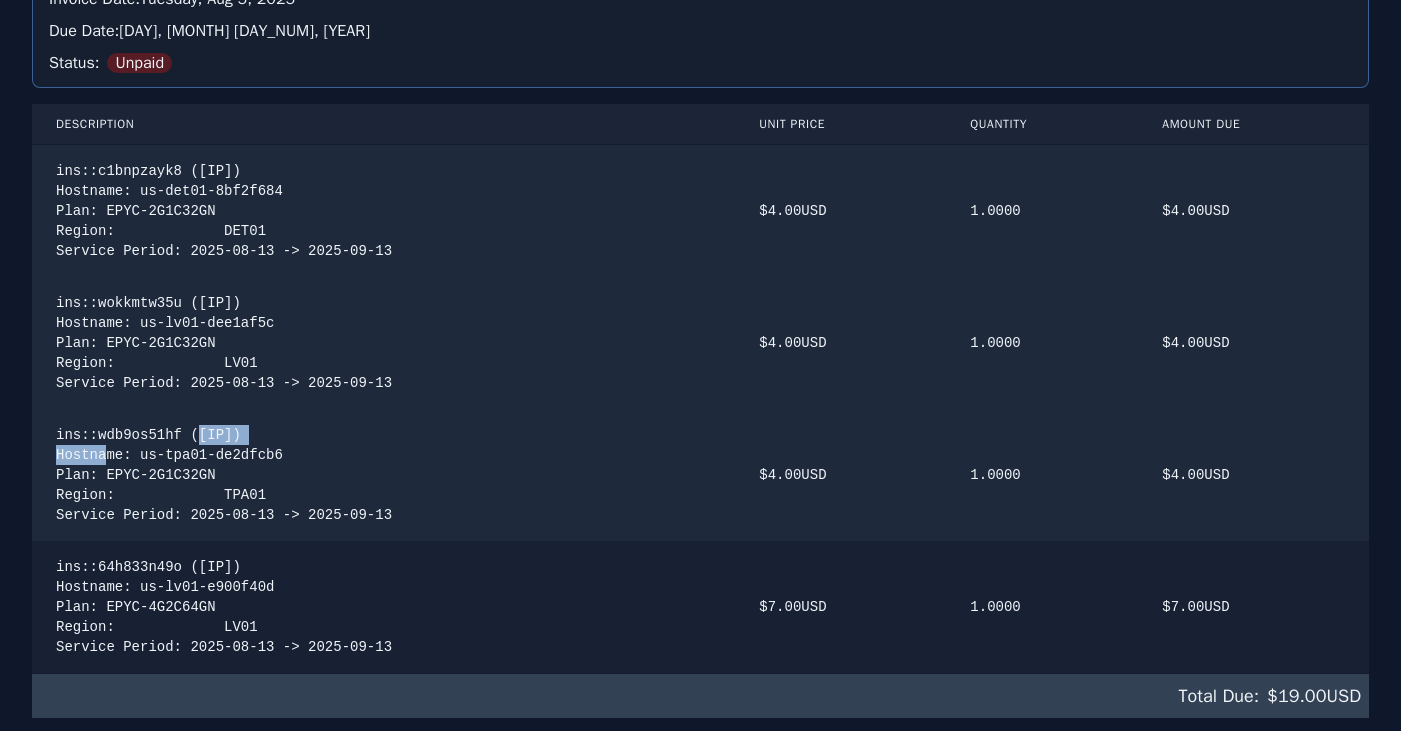 scroll, scrollTop: 433, scrollLeft: 0, axis: vertical 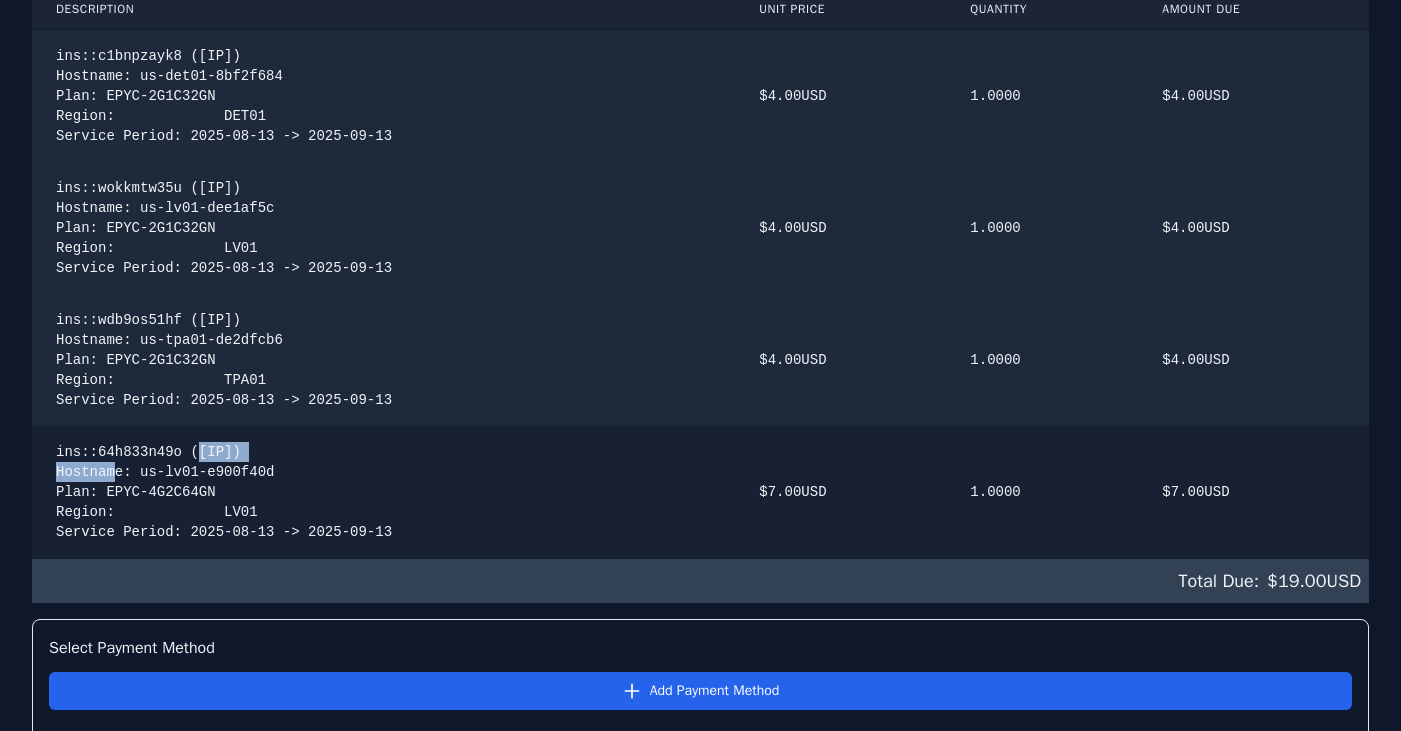 drag, startPoint x: 205, startPoint y: 448, endPoint x: 316, endPoint y: 456, distance: 111.28792 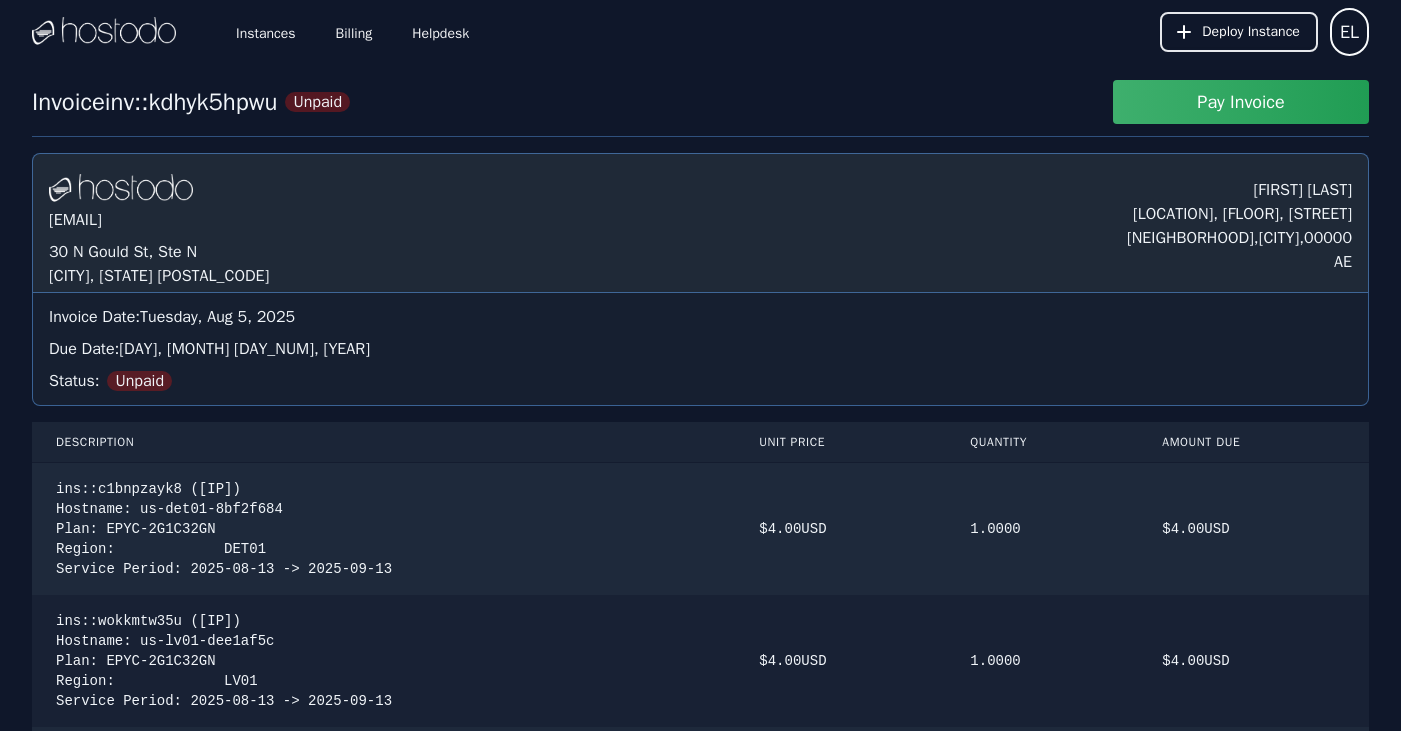 scroll, scrollTop: 0, scrollLeft: 0, axis: both 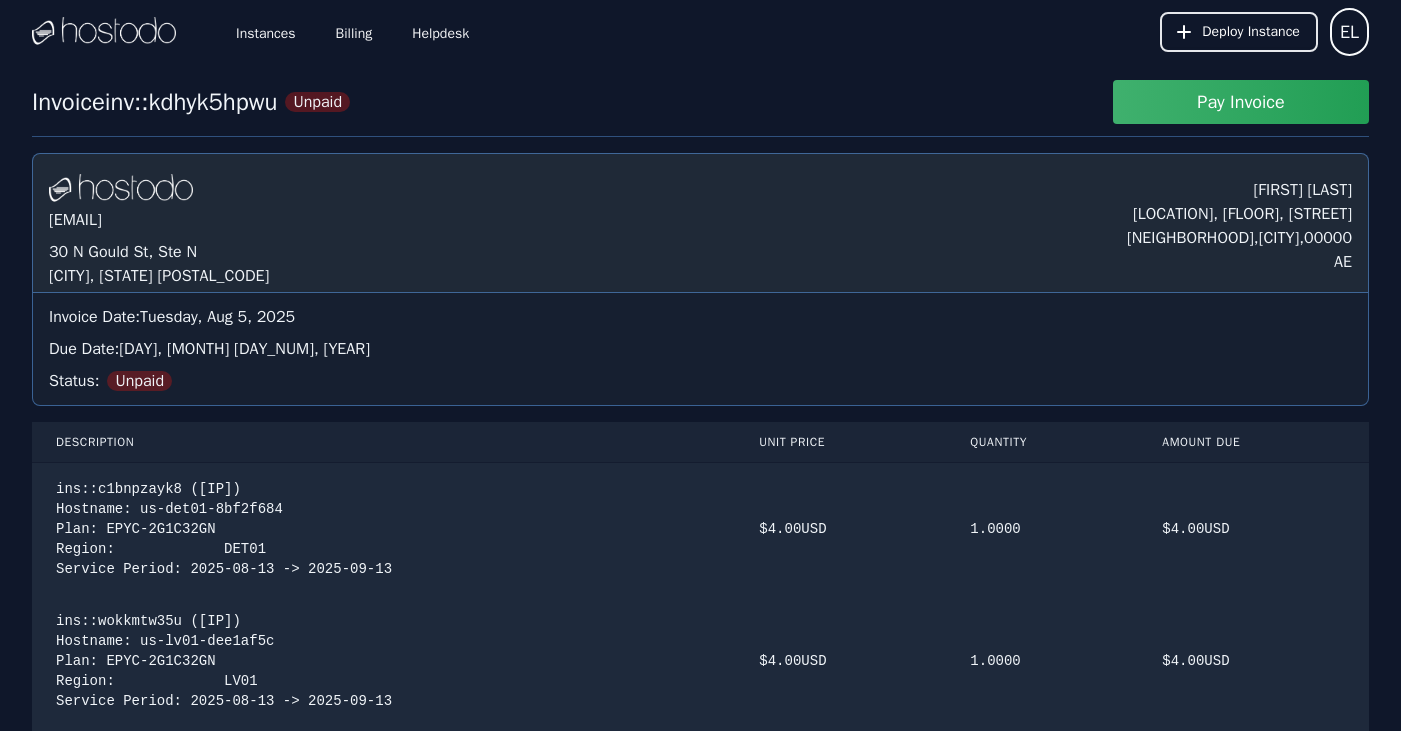 click on "Pay Invoice" at bounding box center [1241, 102] 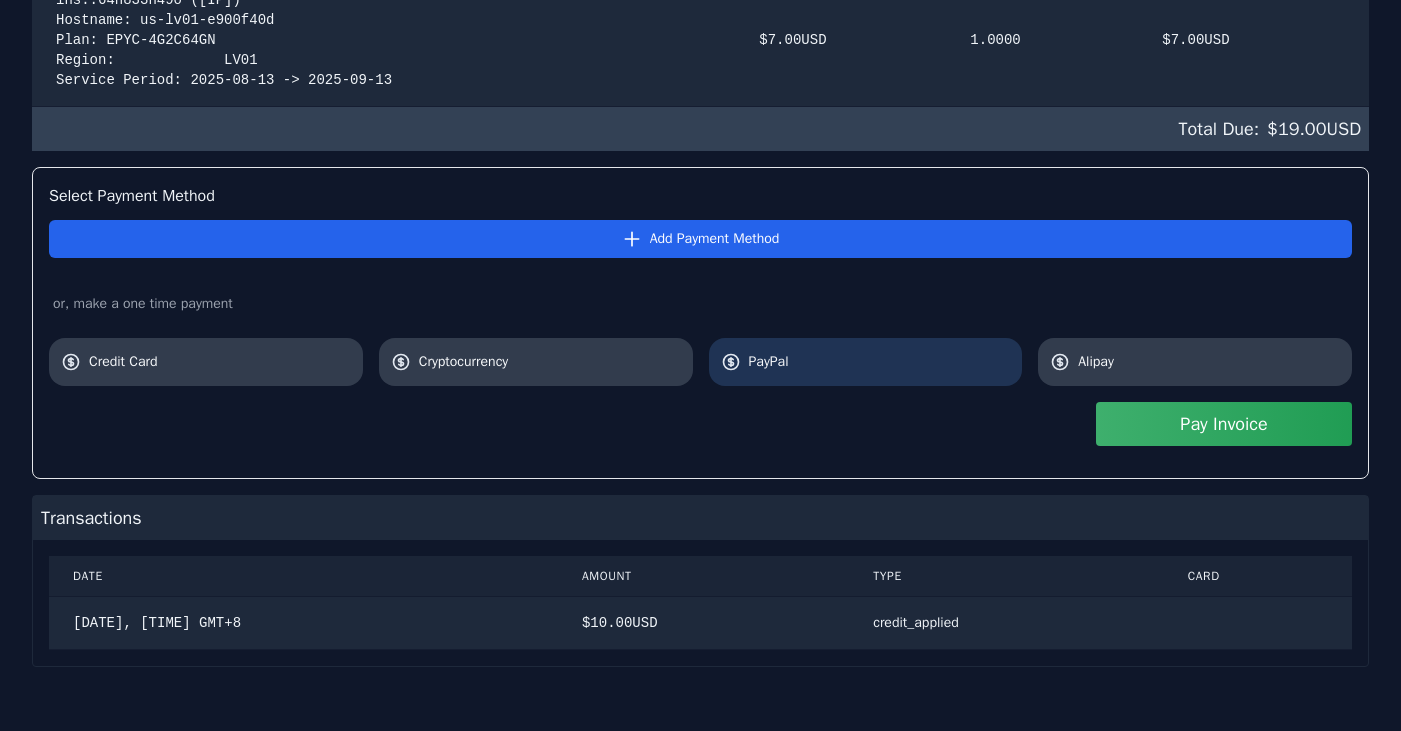 click on "PayPal" at bounding box center [880, 362] 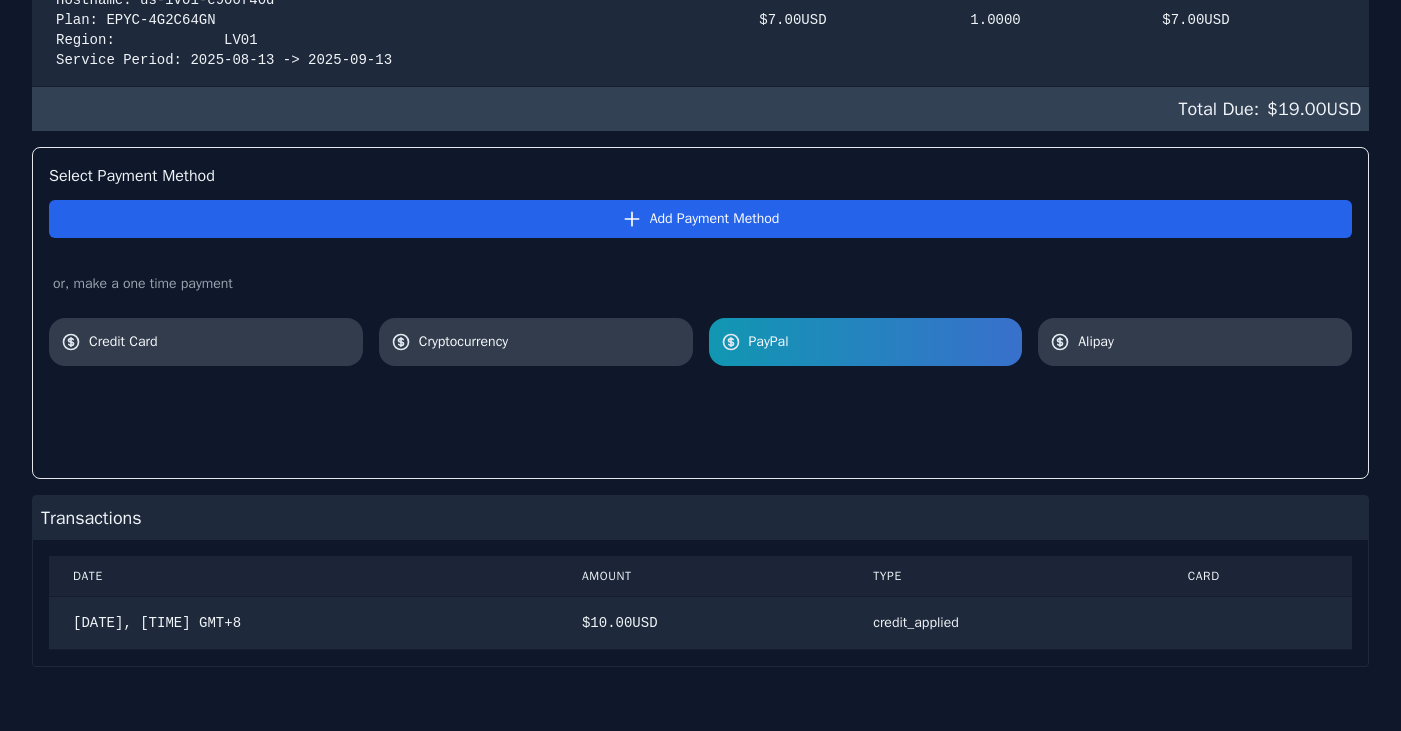 scroll, scrollTop: 904, scrollLeft: 0, axis: vertical 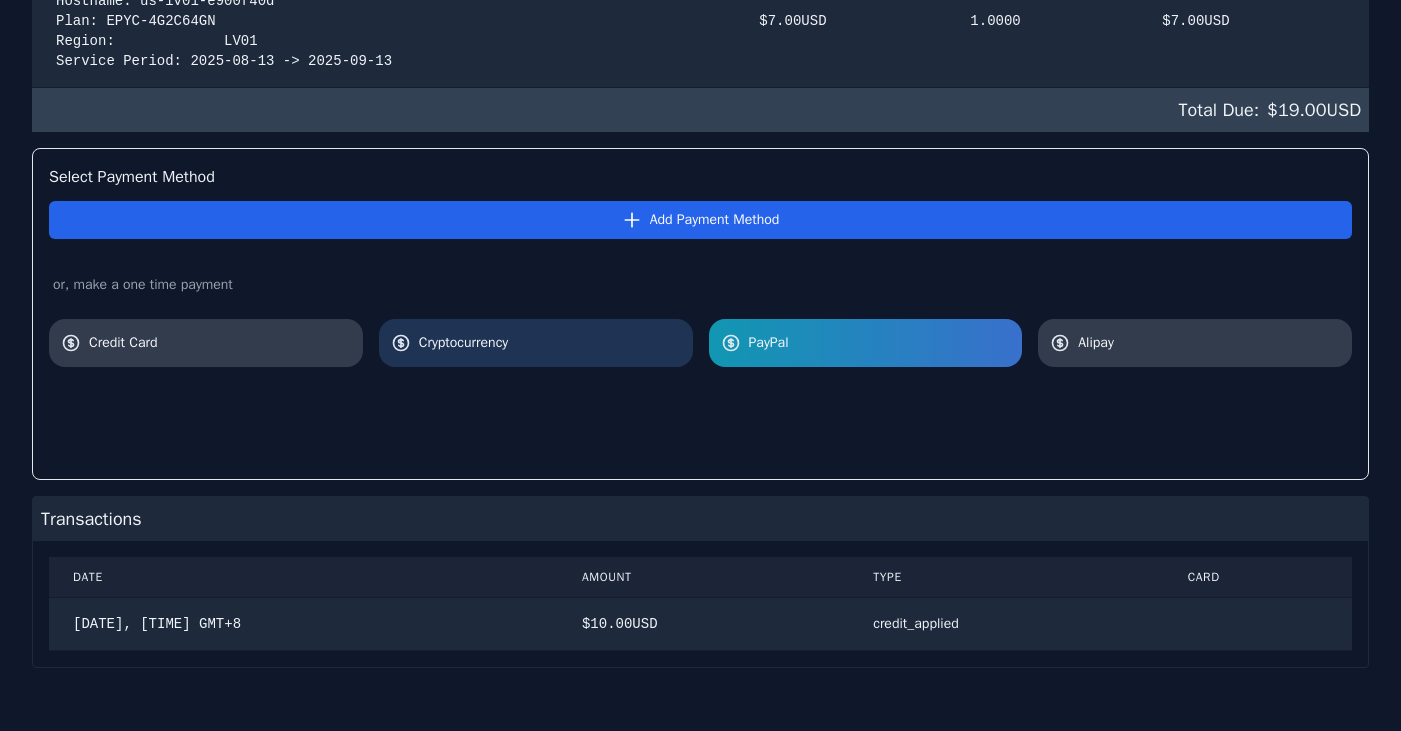 click on "Cryptocurrency" at bounding box center (550, 343) 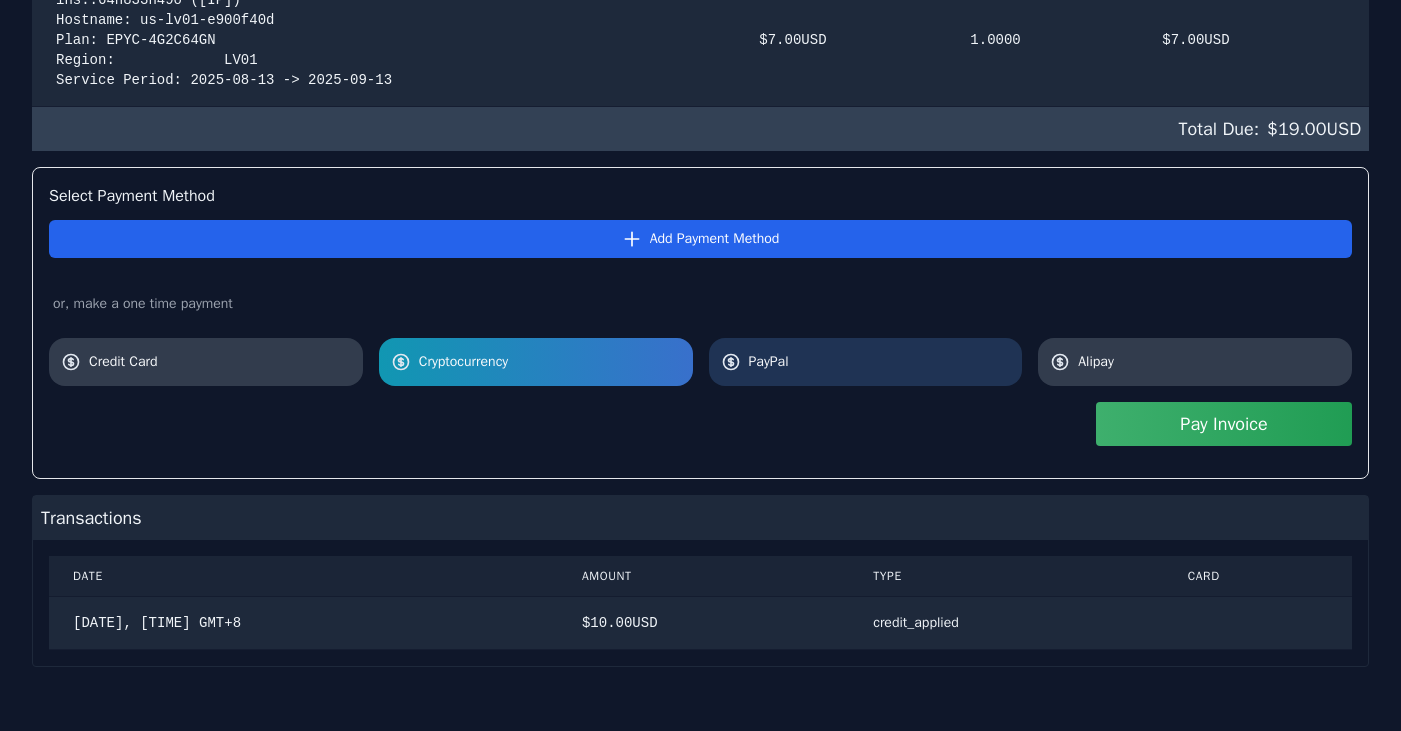 click on "PayPal" at bounding box center [880, 362] 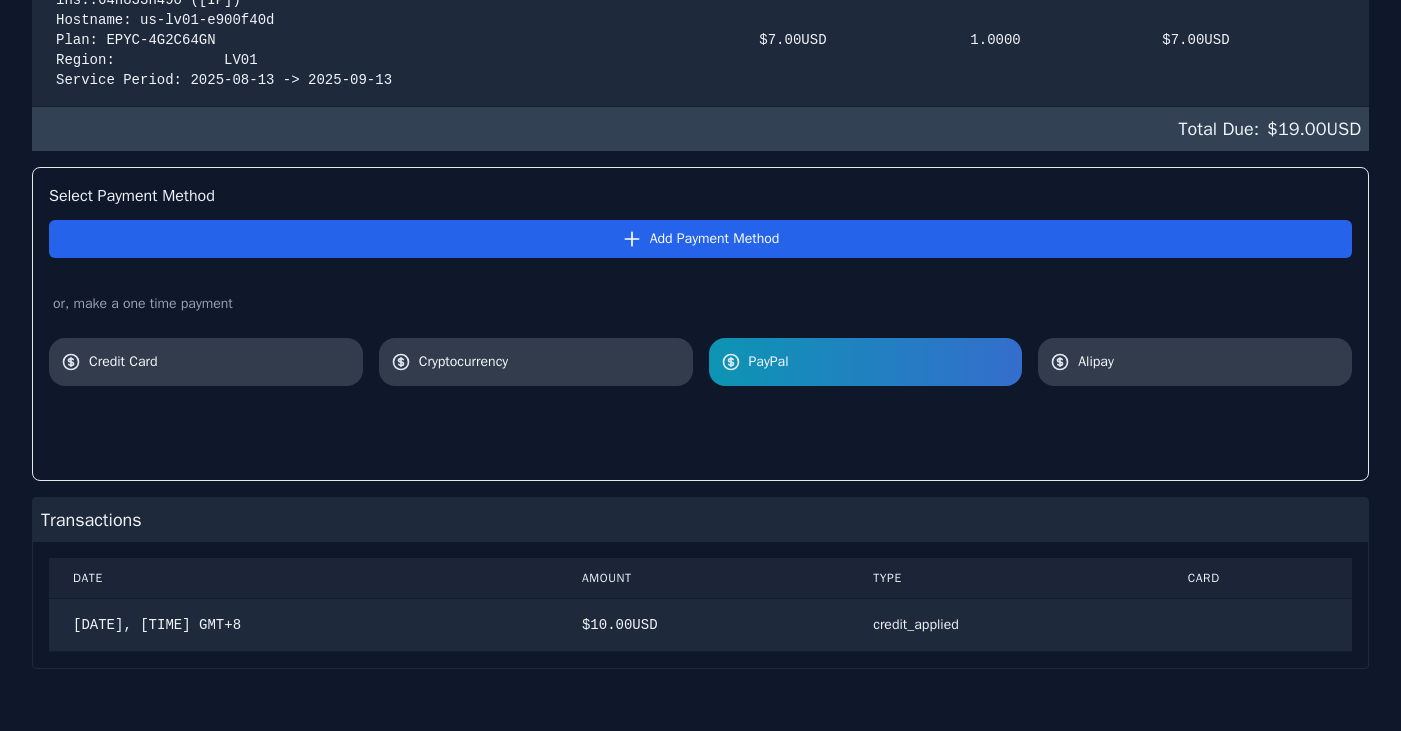 scroll, scrollTop: 845, scrollLeft: 0, axis: vertical 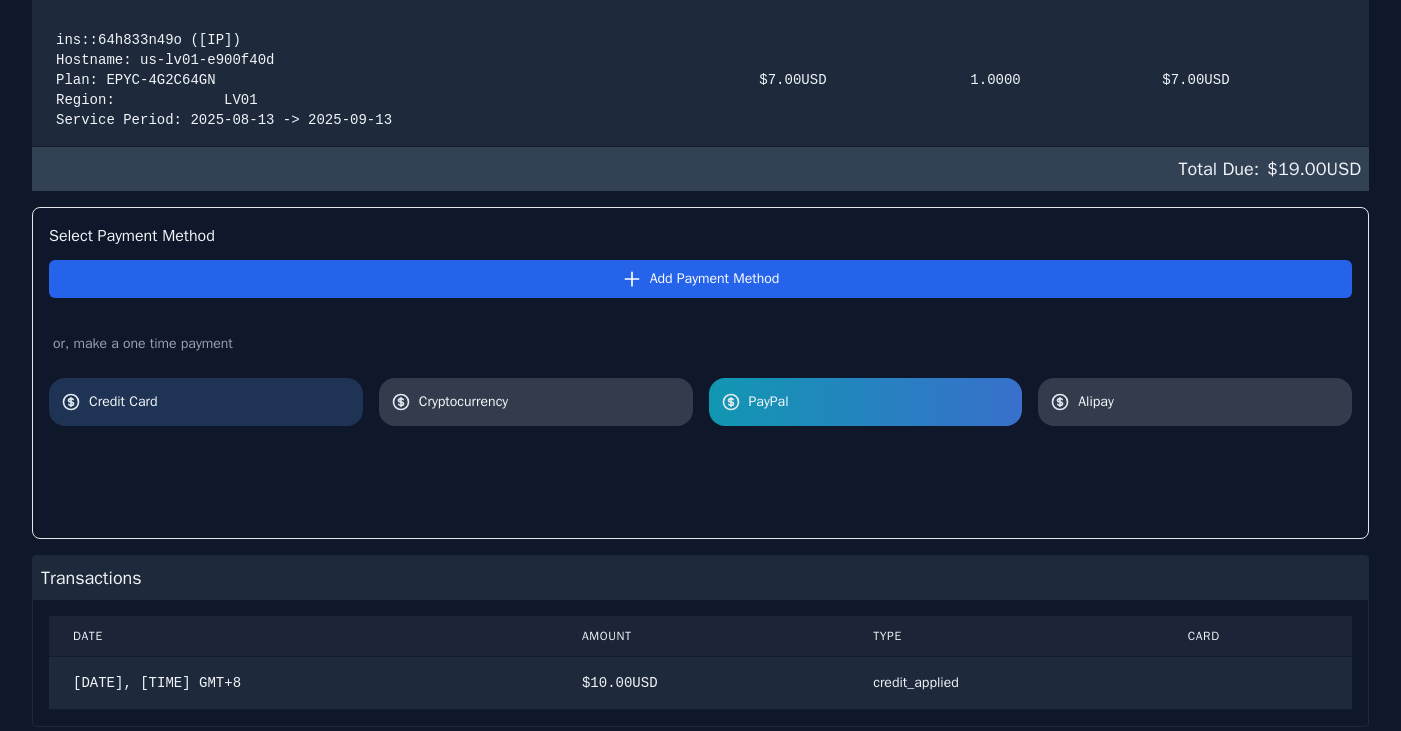 click on "Credit Card" at bounding box center [220, 402] 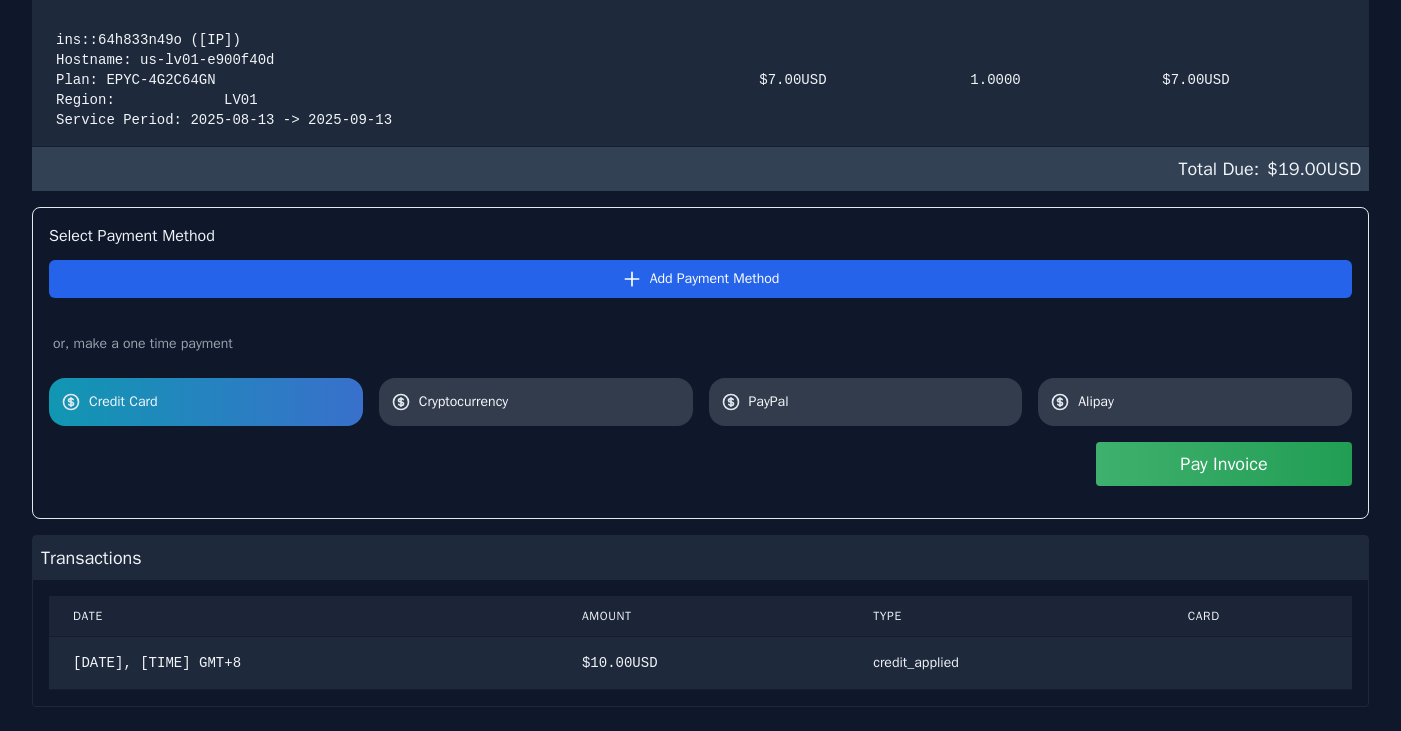 click on "Pay Invoice" at bounding box center [1224, 464] 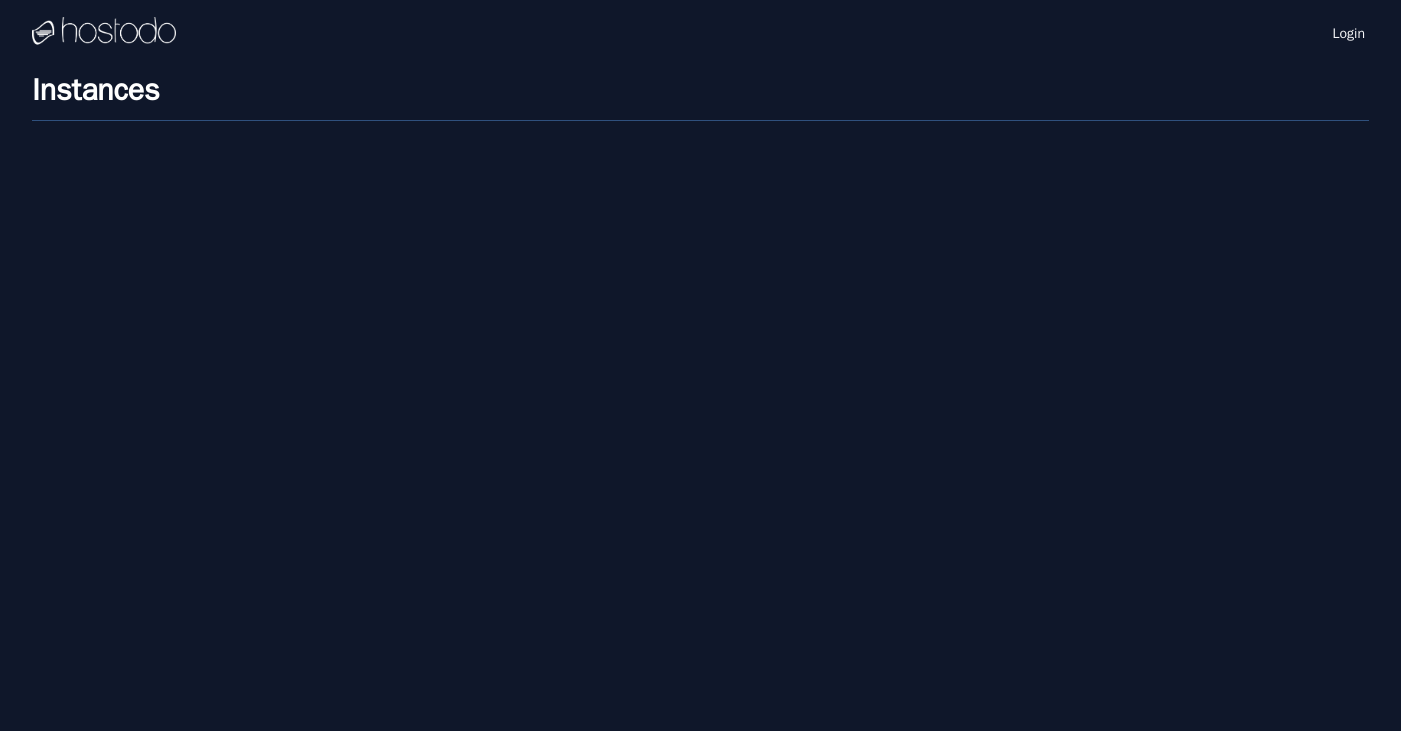 scroll, scrollTop: 0, scrollLeft: 0, axis: both 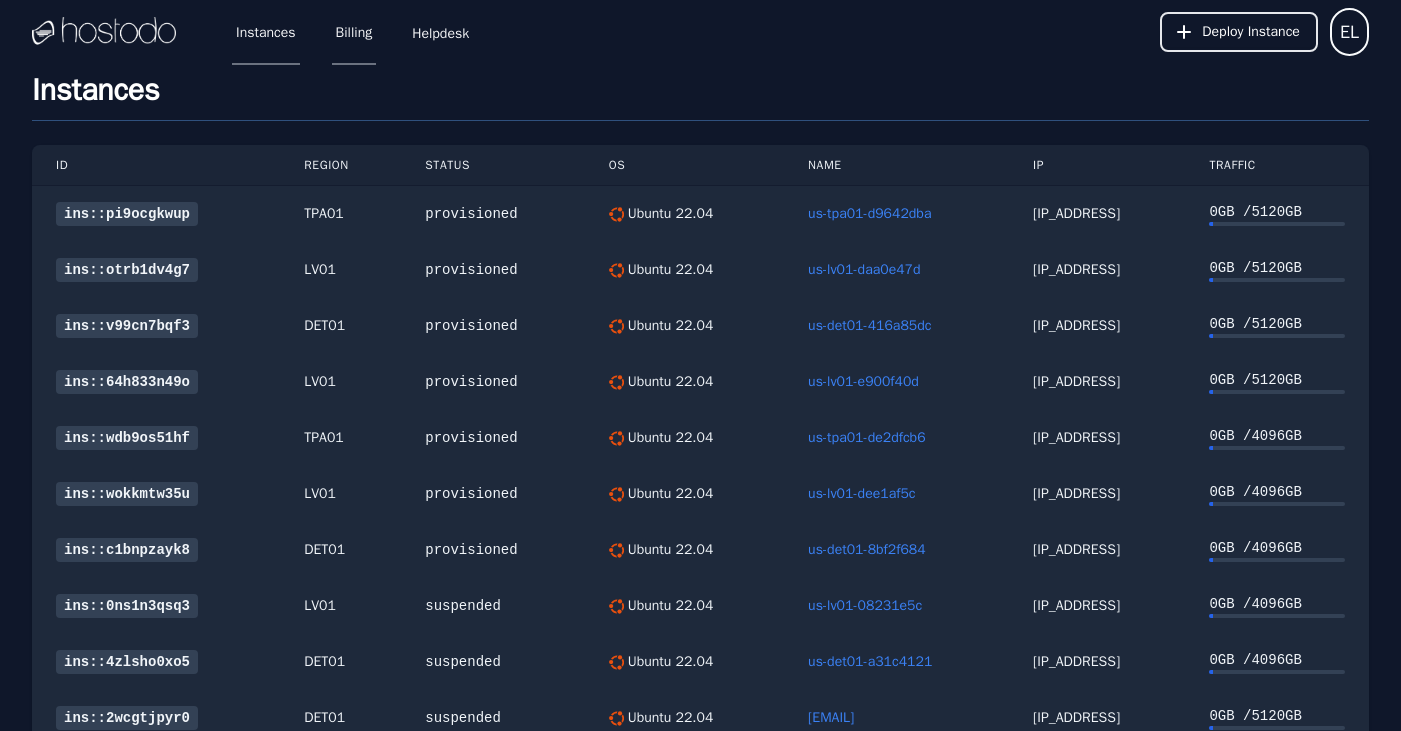 click on "Billing" at bounding box center [354, 32] 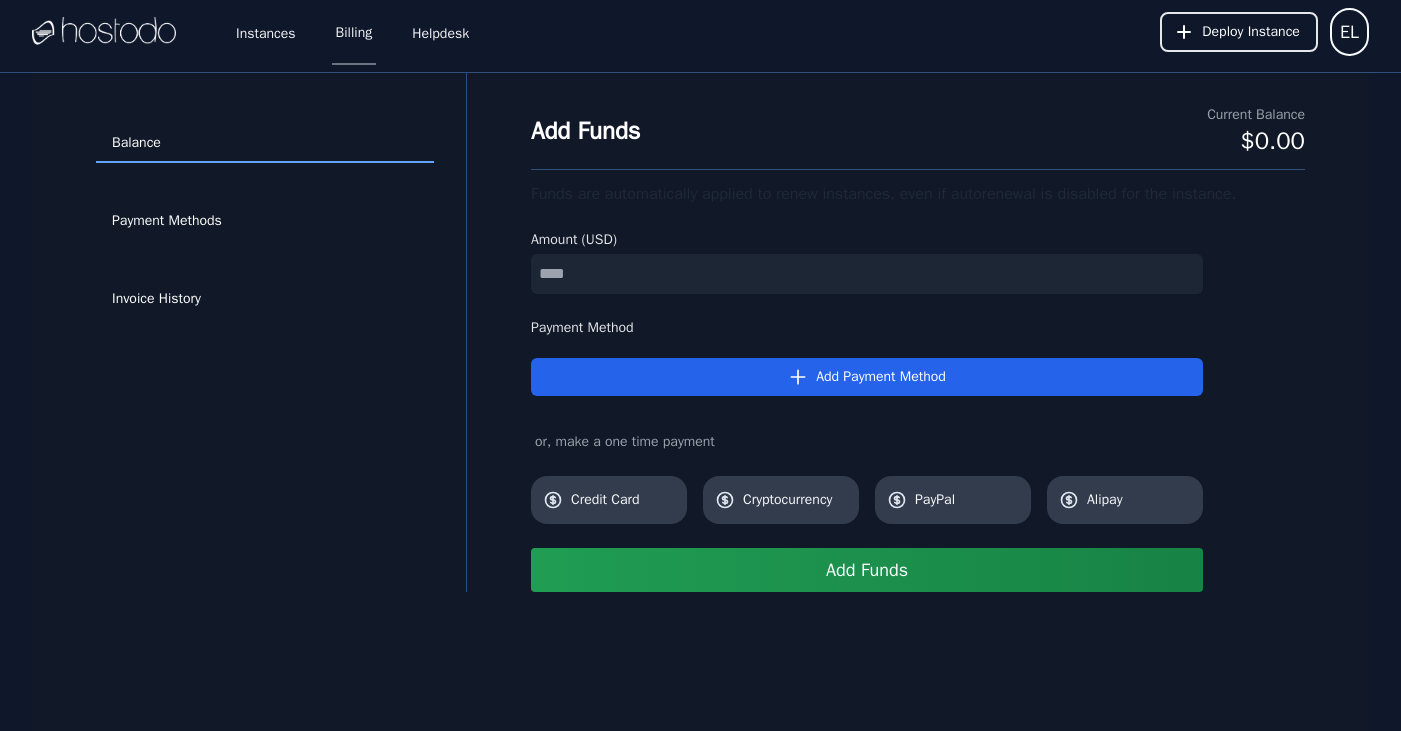 scroll, scrollTop: 0, scrollLeft: 0, axis: both 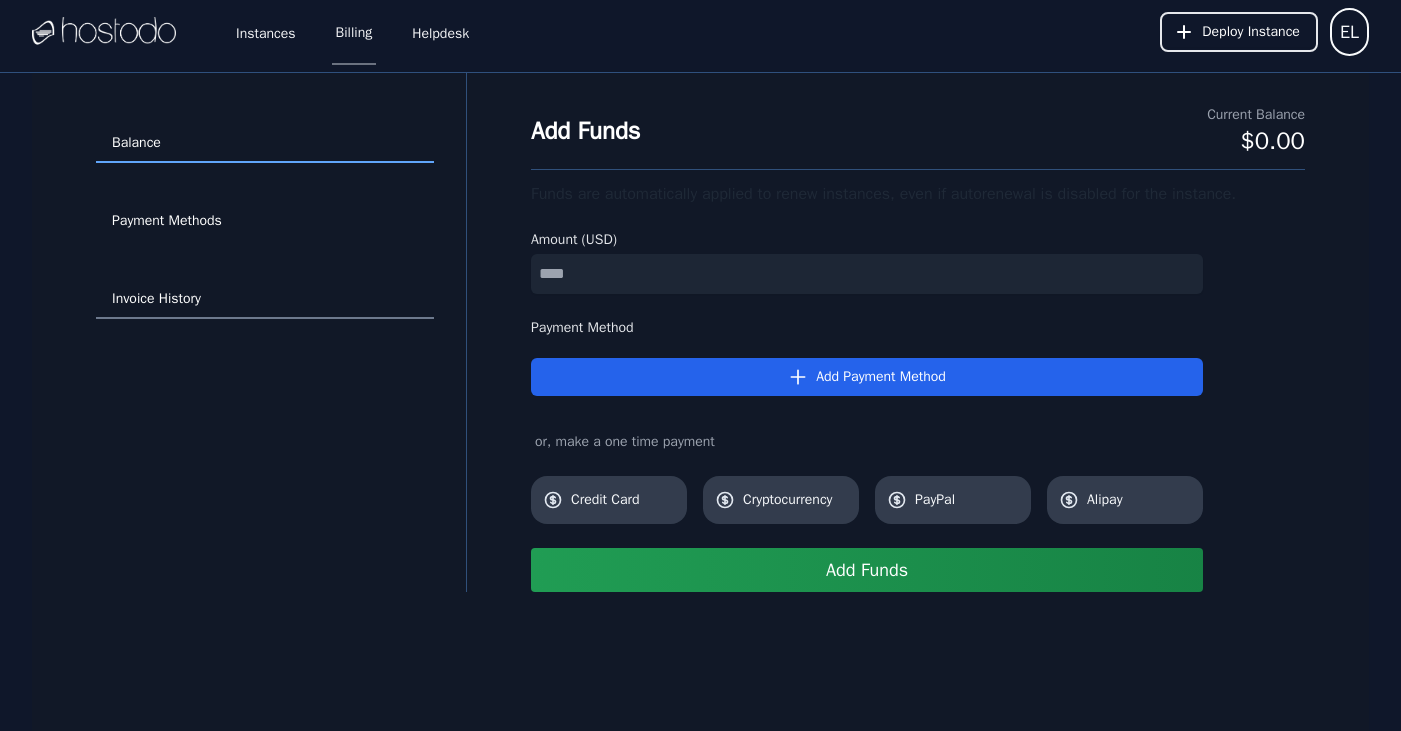 click on "Invoice History" at bounding box center [265, 300] 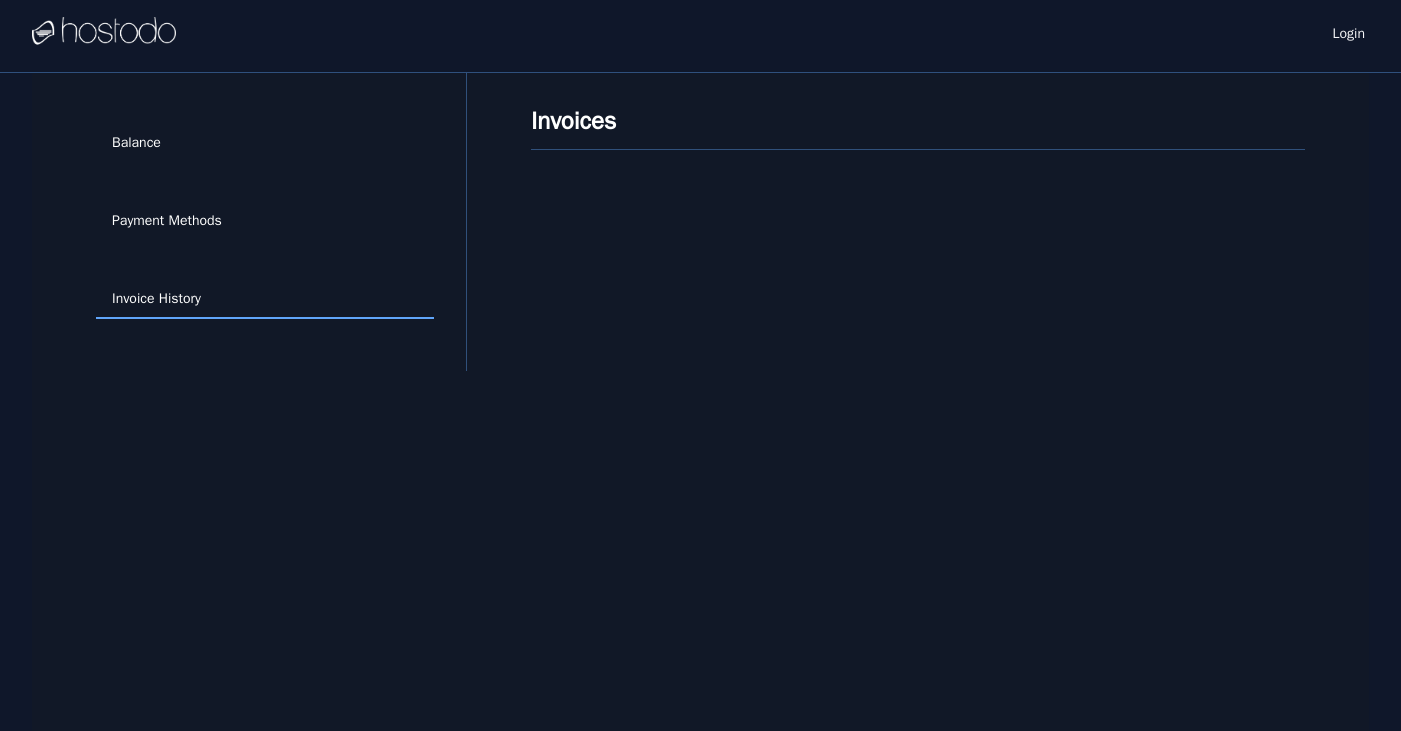 scroll, scrollTop: 0, scrollLeft: 0, axis: both 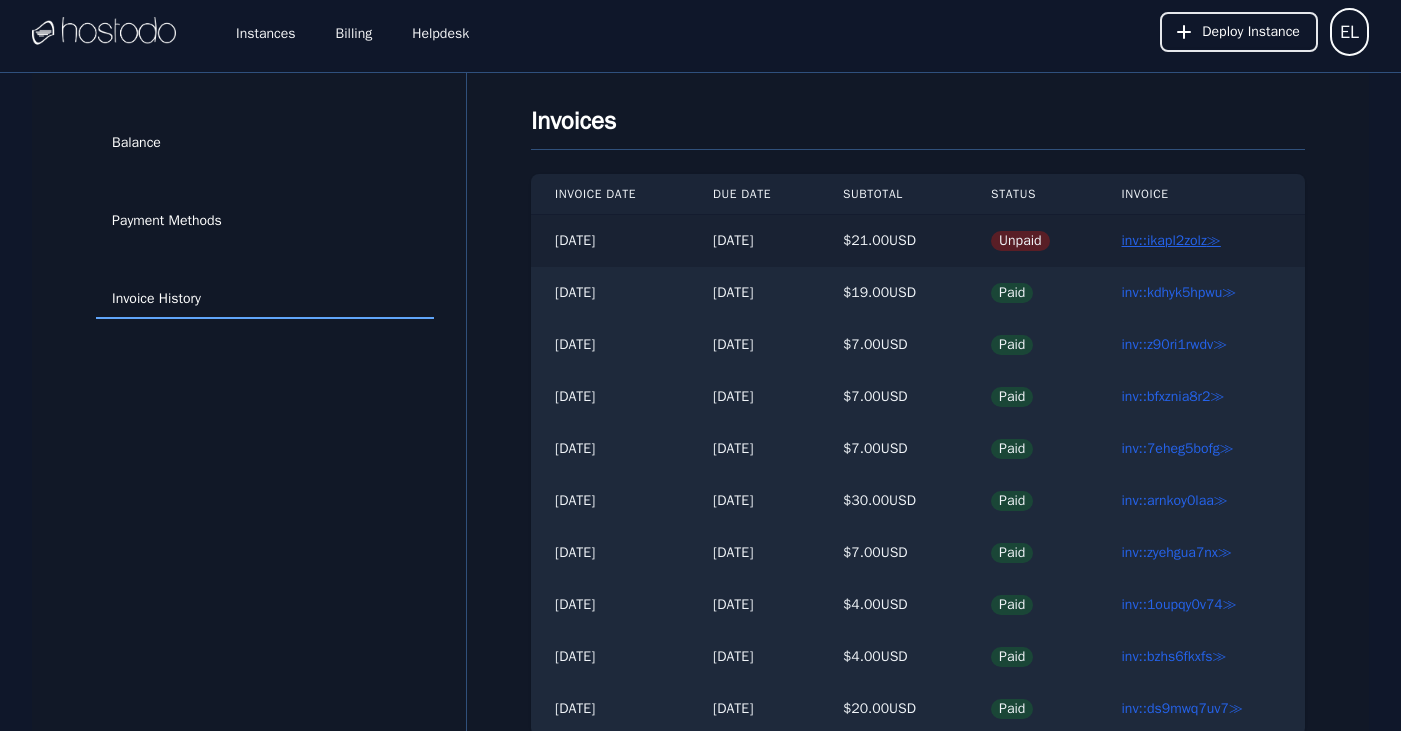 click on "inv::ikapl2zolz ≫" at bounding box center (1171, 240) 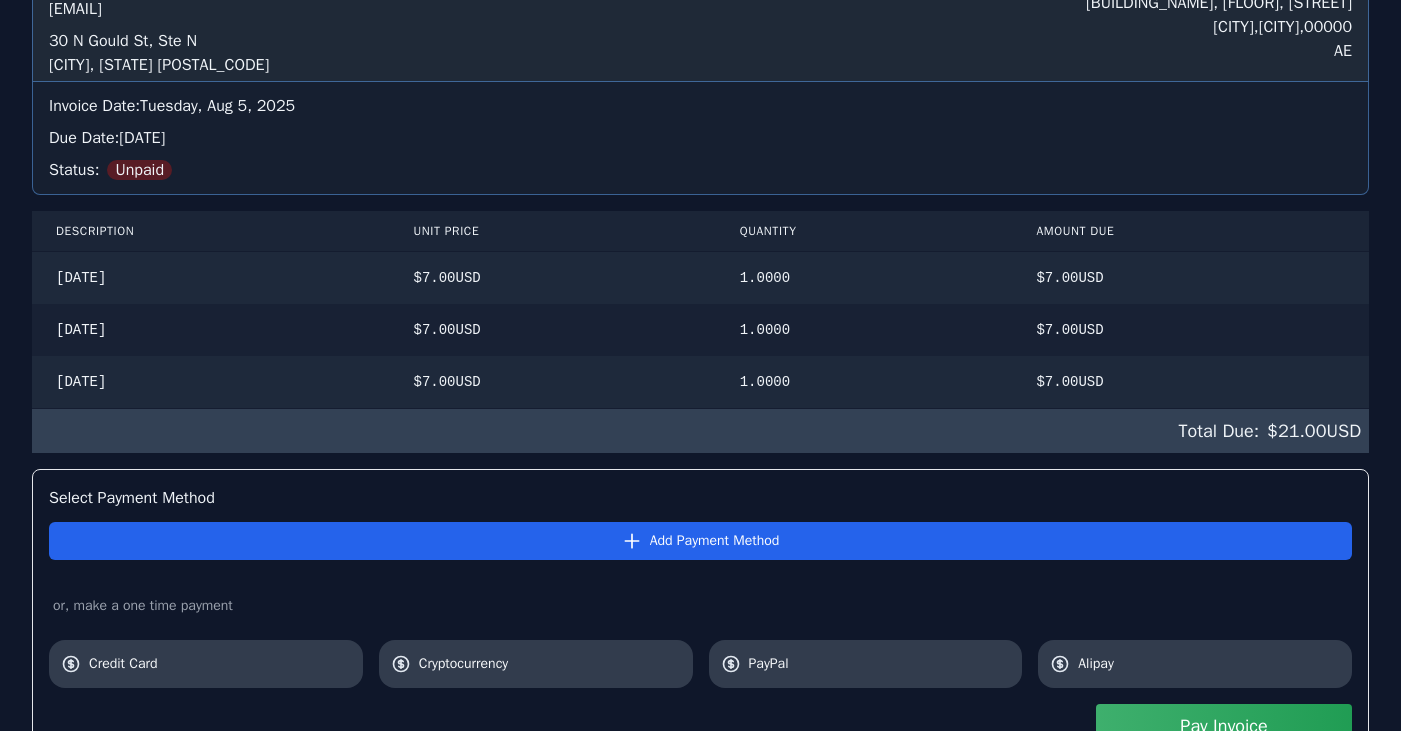 scroll, scrollTop: 164, scrollLeft: 0, axis: vertical 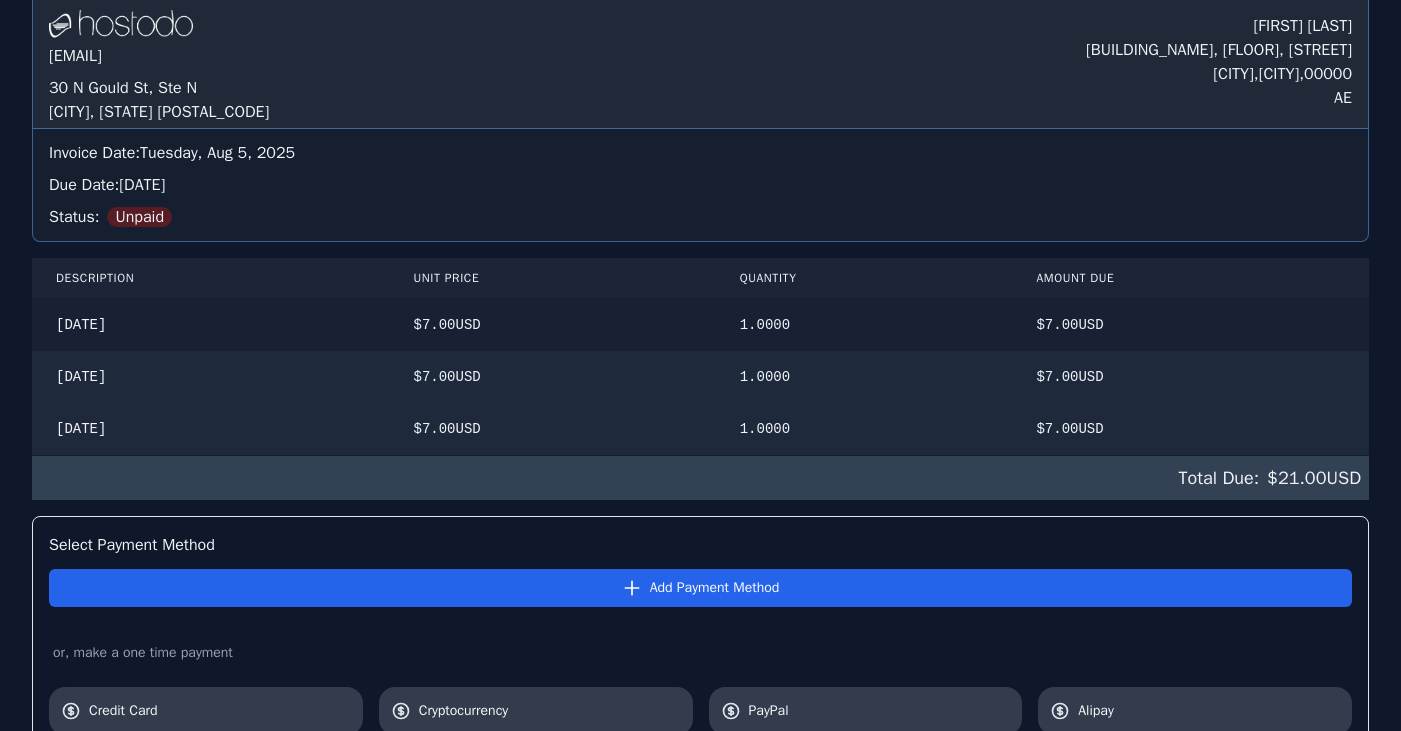 drag, startPoint x: 201, startPoint y: 322, endPoint x: 308, endPoint y: 322, distance: 107 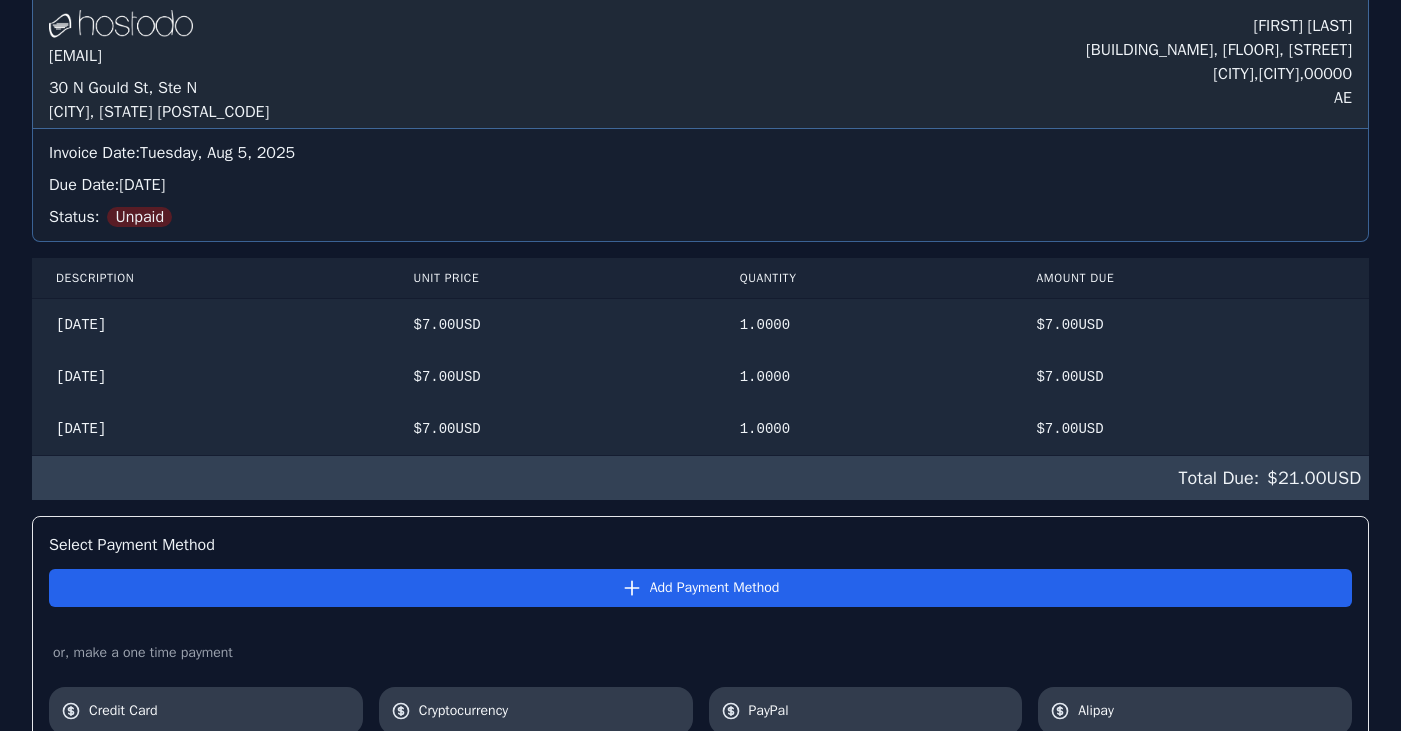 copy on "[IP_ADDRESS]" 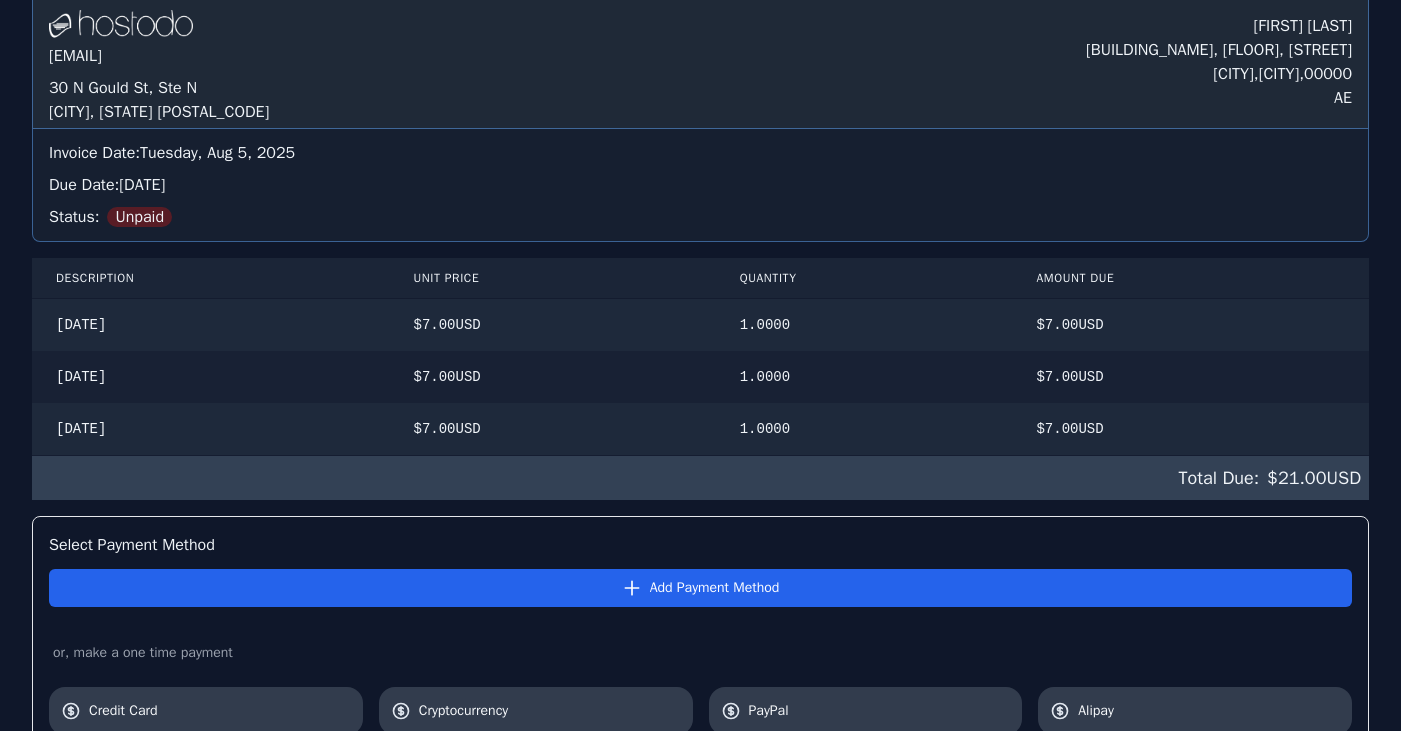 drag, startPoint x: 202, startPoint y: 453, endPoint x: 334, endPoint y: 458, distance: 132.09467 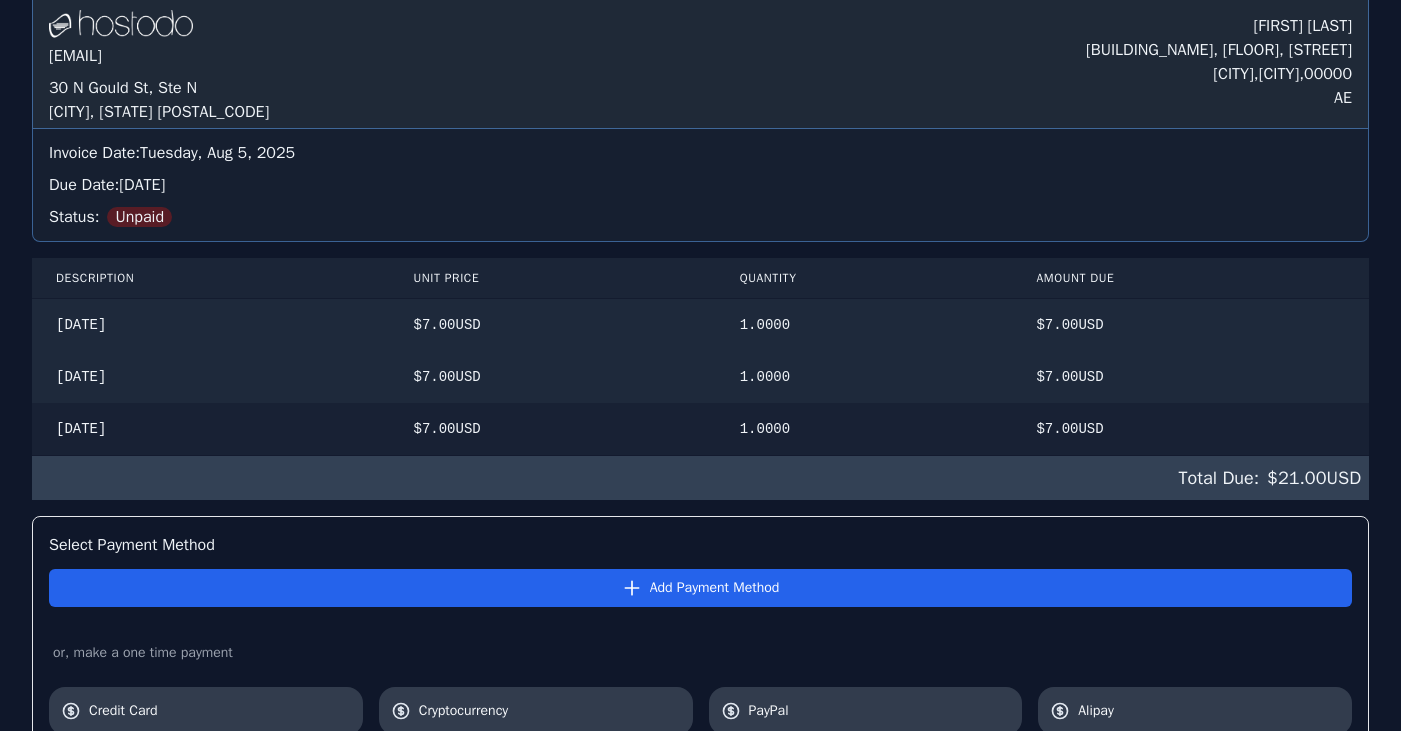 drag, startPoint x: 205, startPoint y: 586, endPoint x: 305, endPoint y: 590, distance: 100.07997 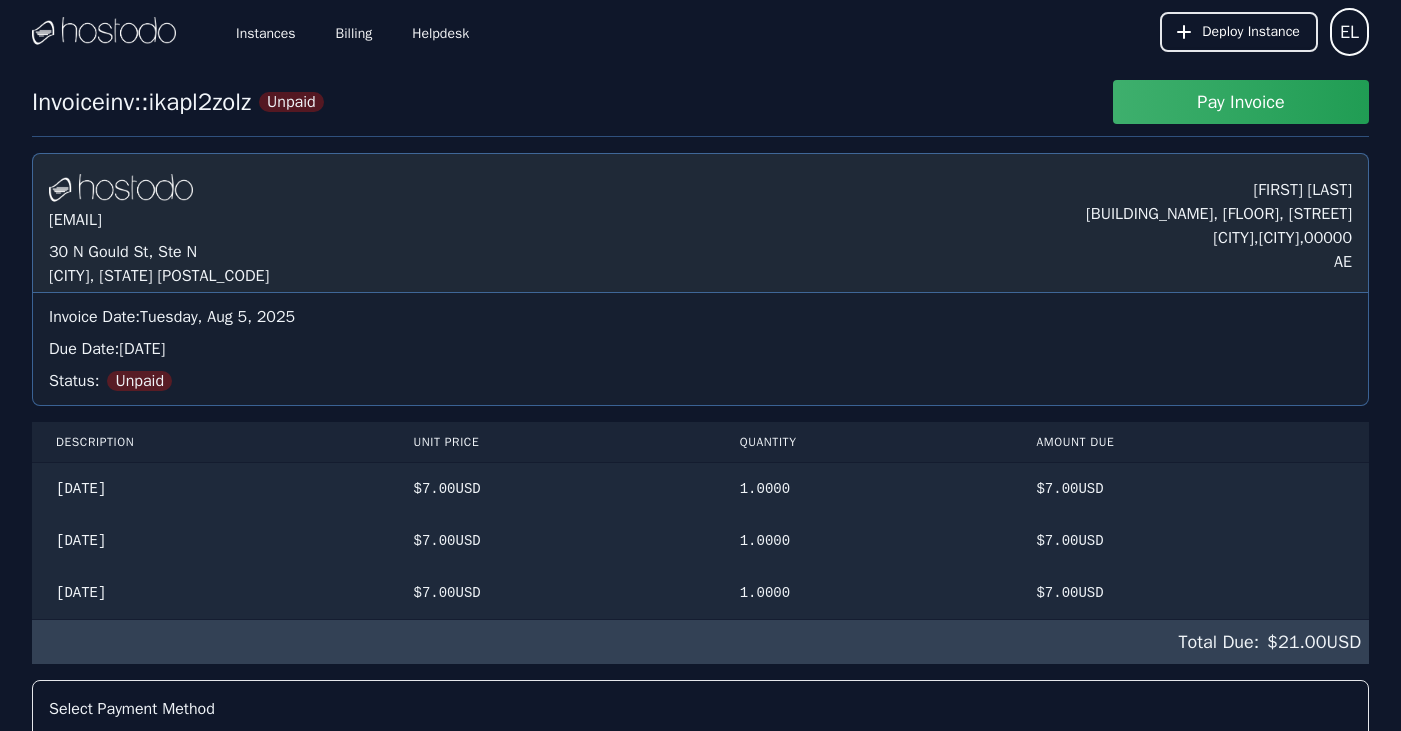 scroll, scrollTop: 0, scrollLeft: 0, axis: both 